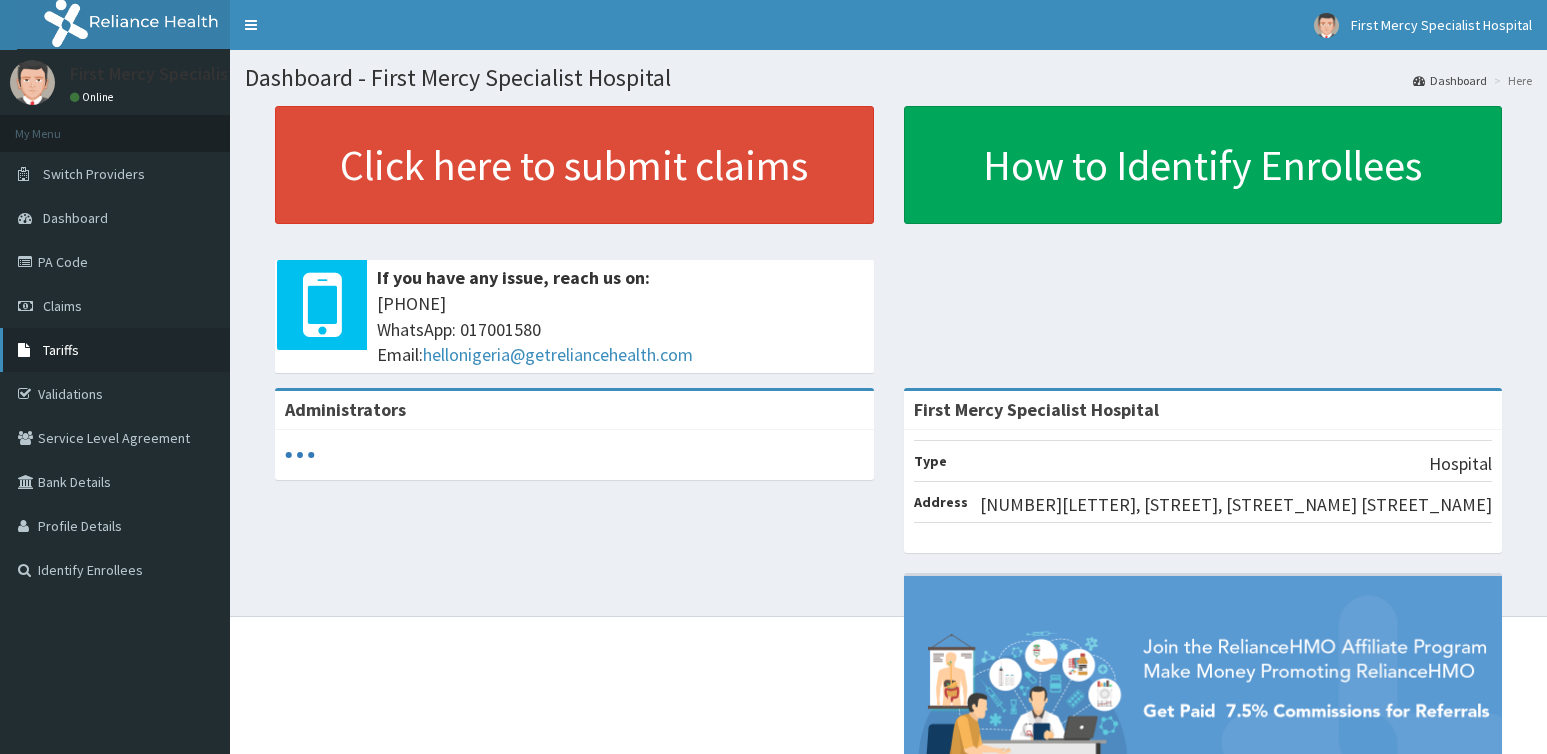 scroll, scrollTop: 0, scrollLeft: 0, axis: both 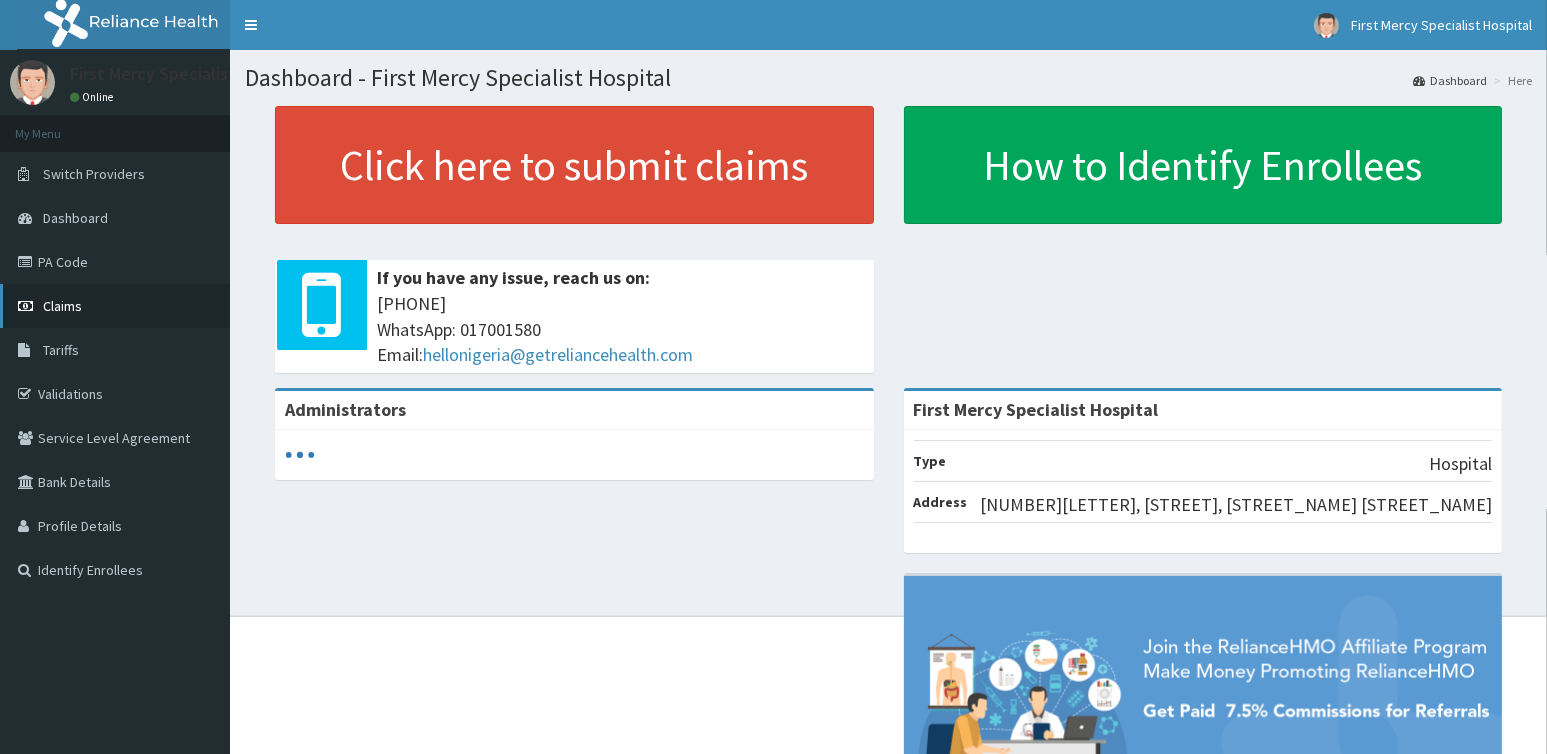 click on "Claims" at bounding box center [62, 306] 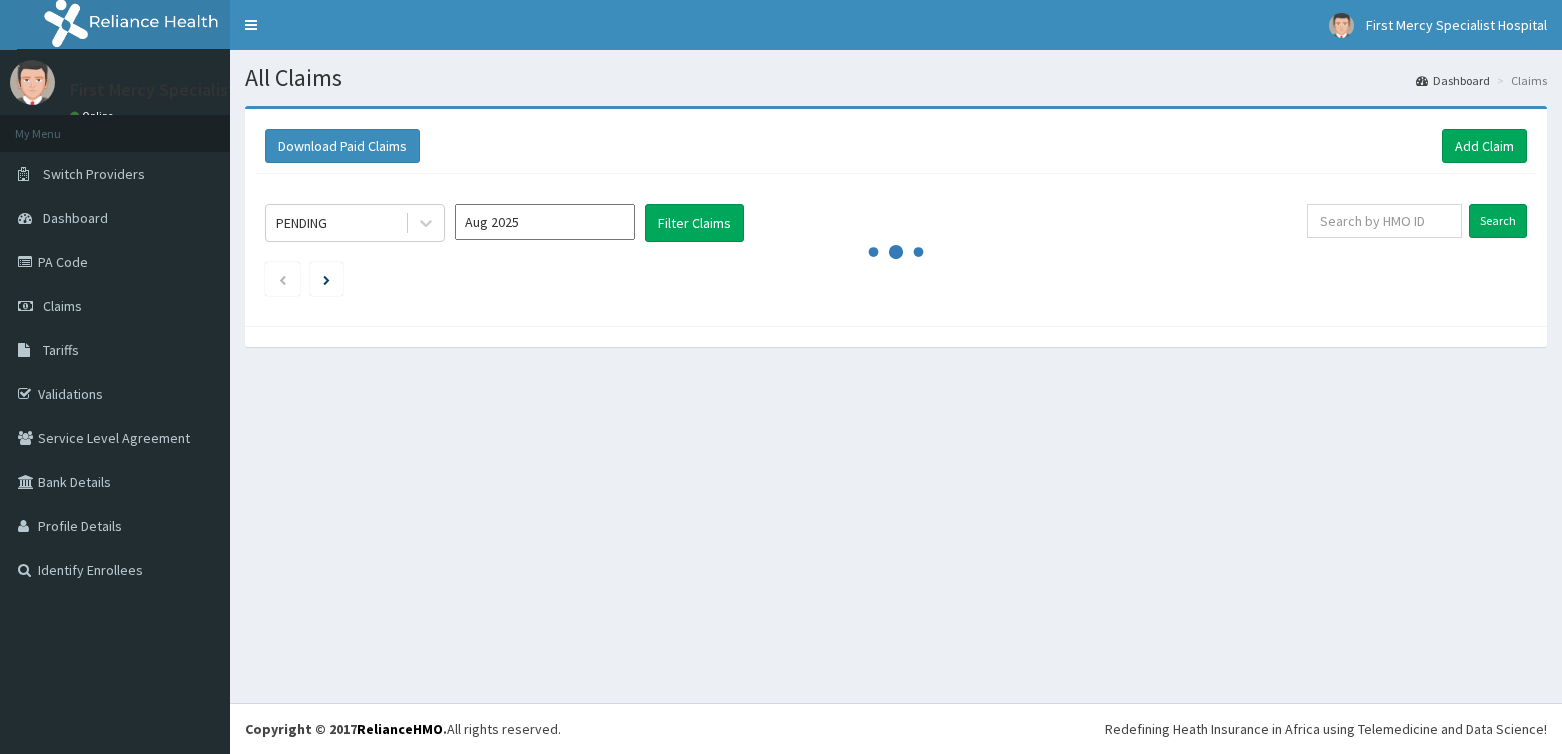 scroll, scrollTop: 0, scrollLeft: 0, axis: both 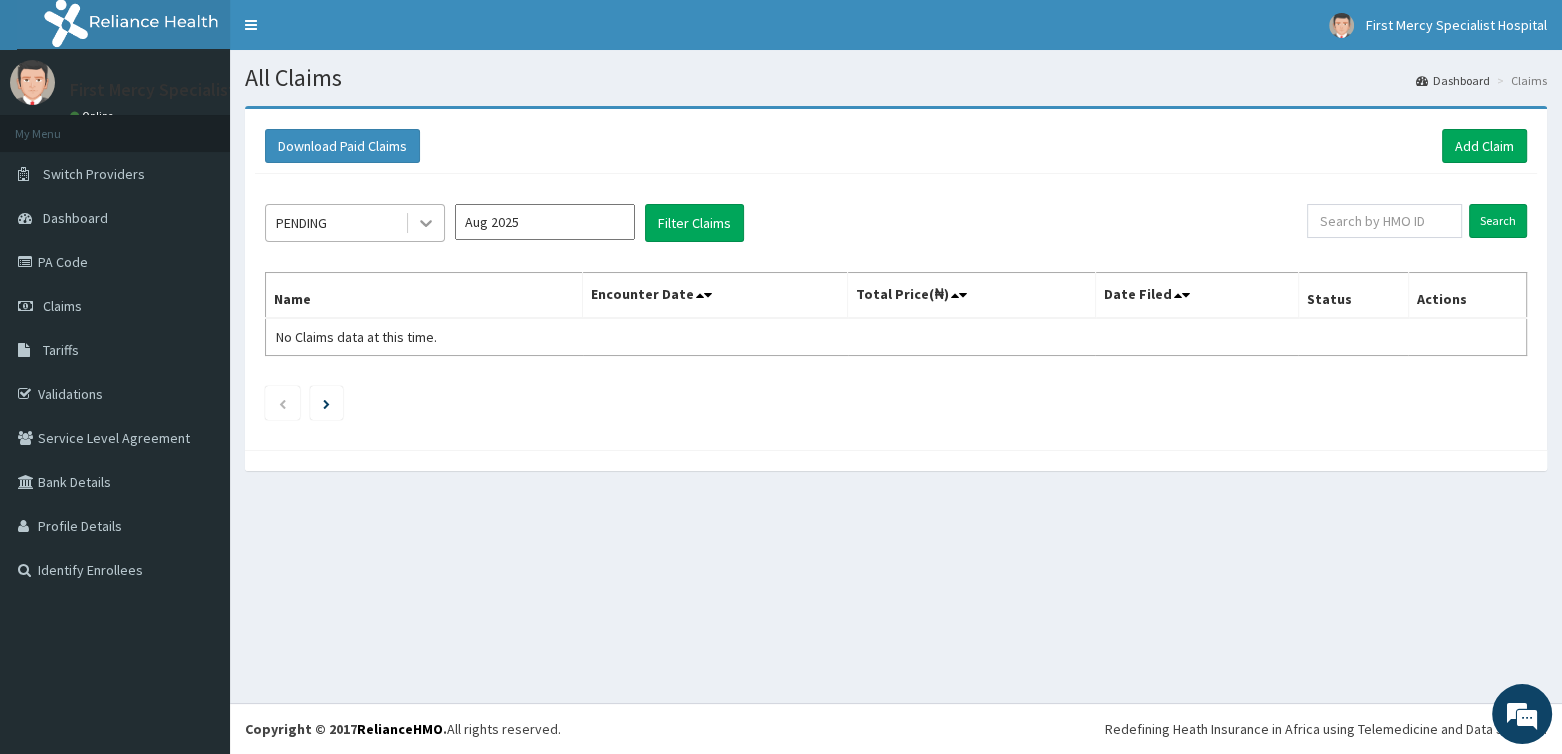 click 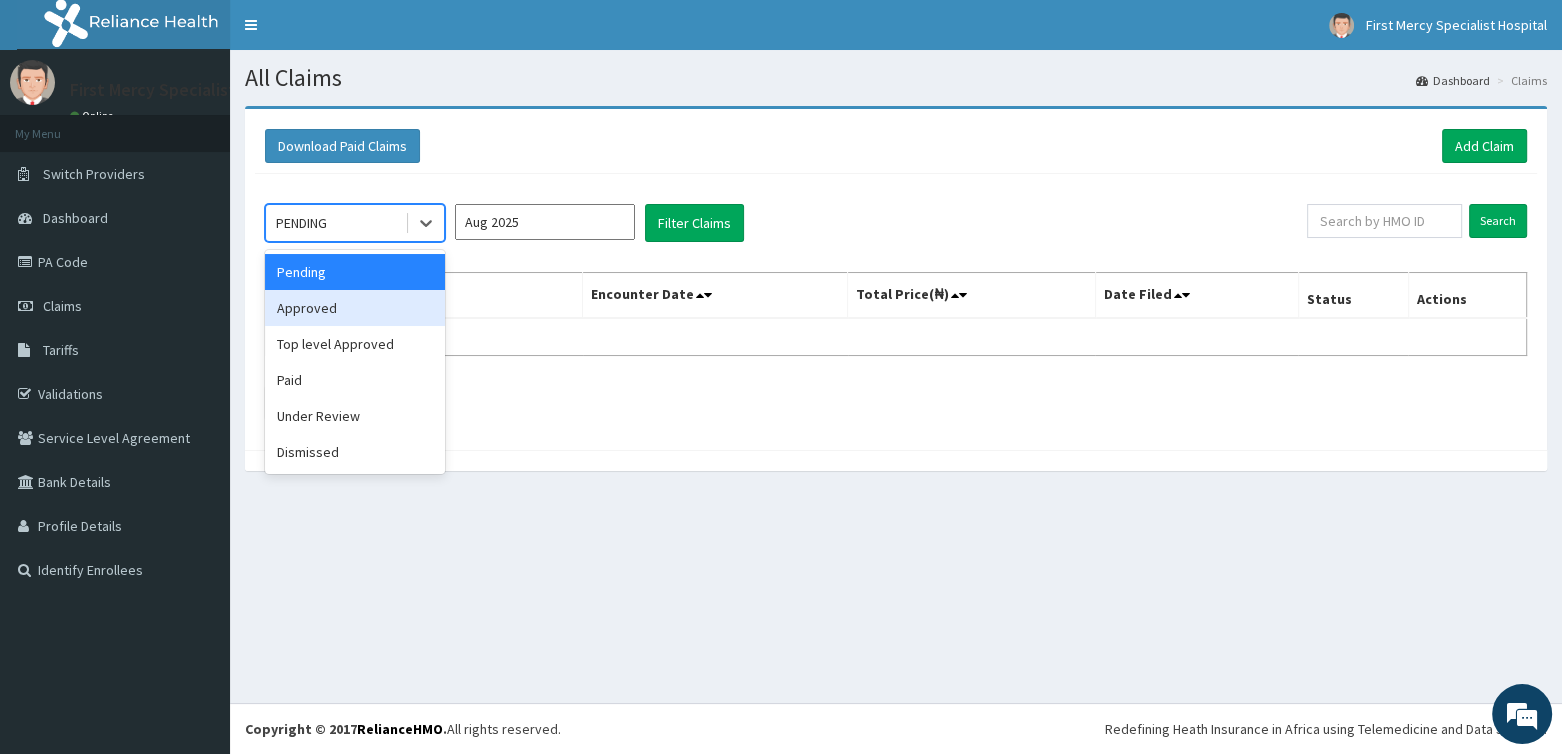 click on "Approved" at bounding box center (355, 308) 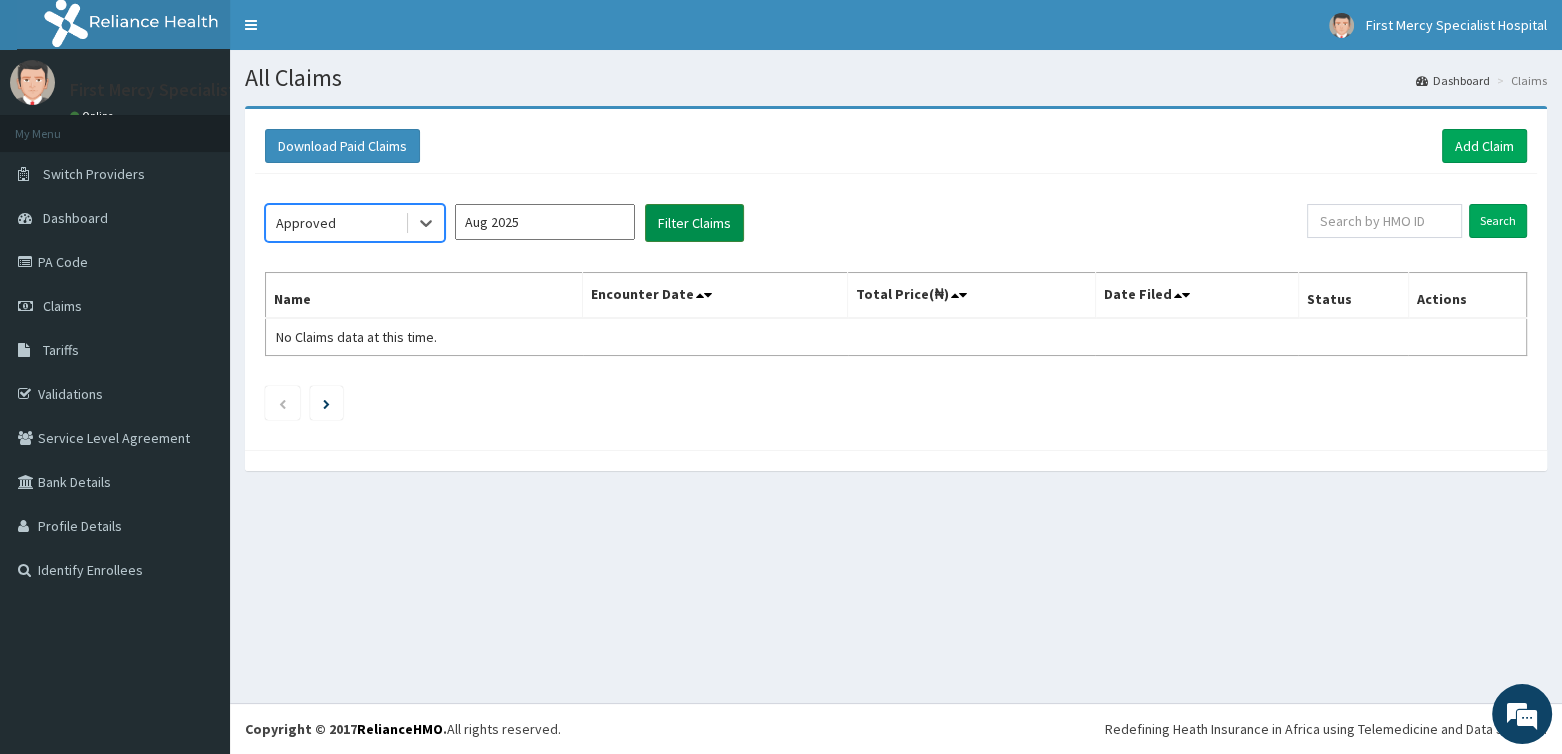 click on "Filter Claims" at bounding box center (694, 223) 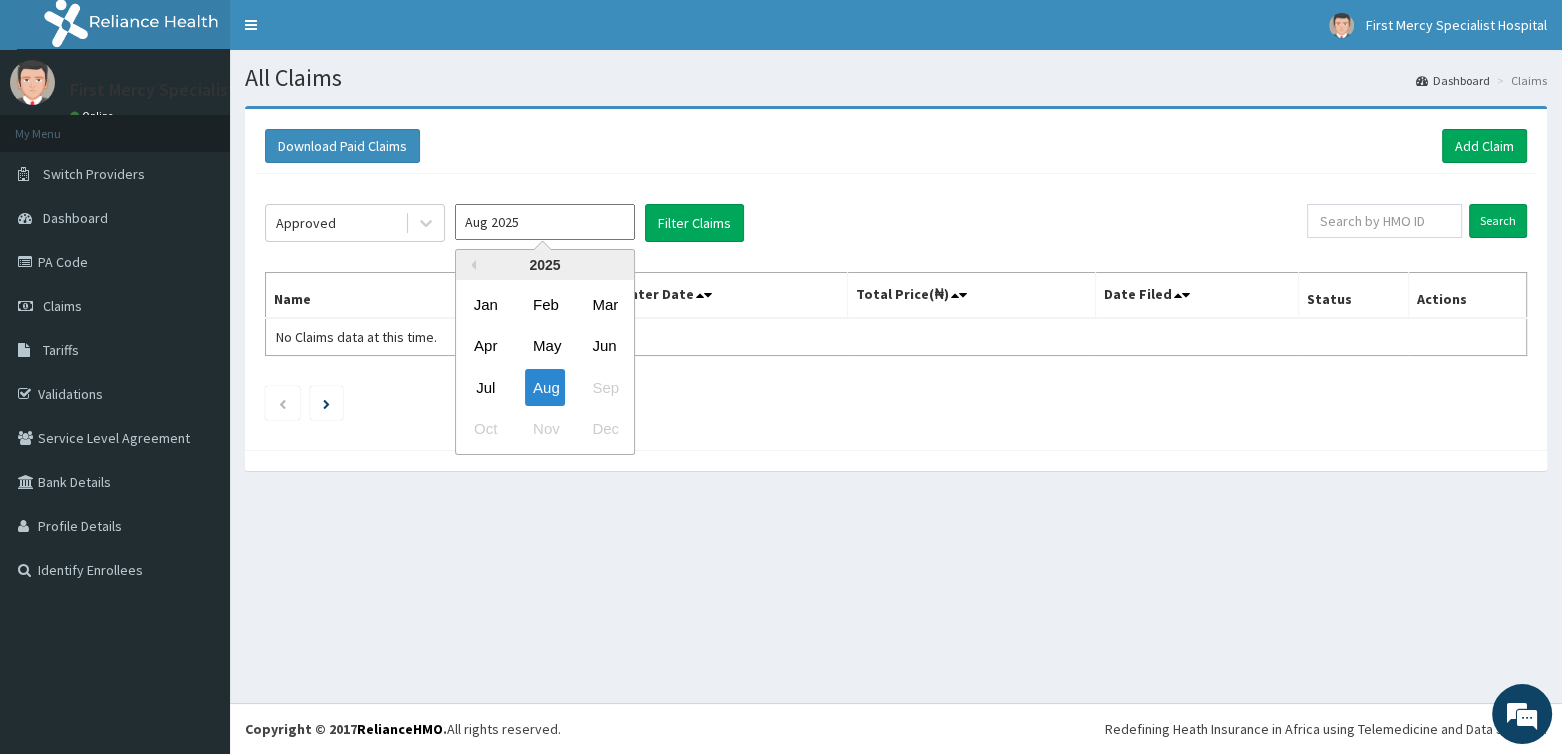 click on "Aug 2025" at bounding box center (545, 222) 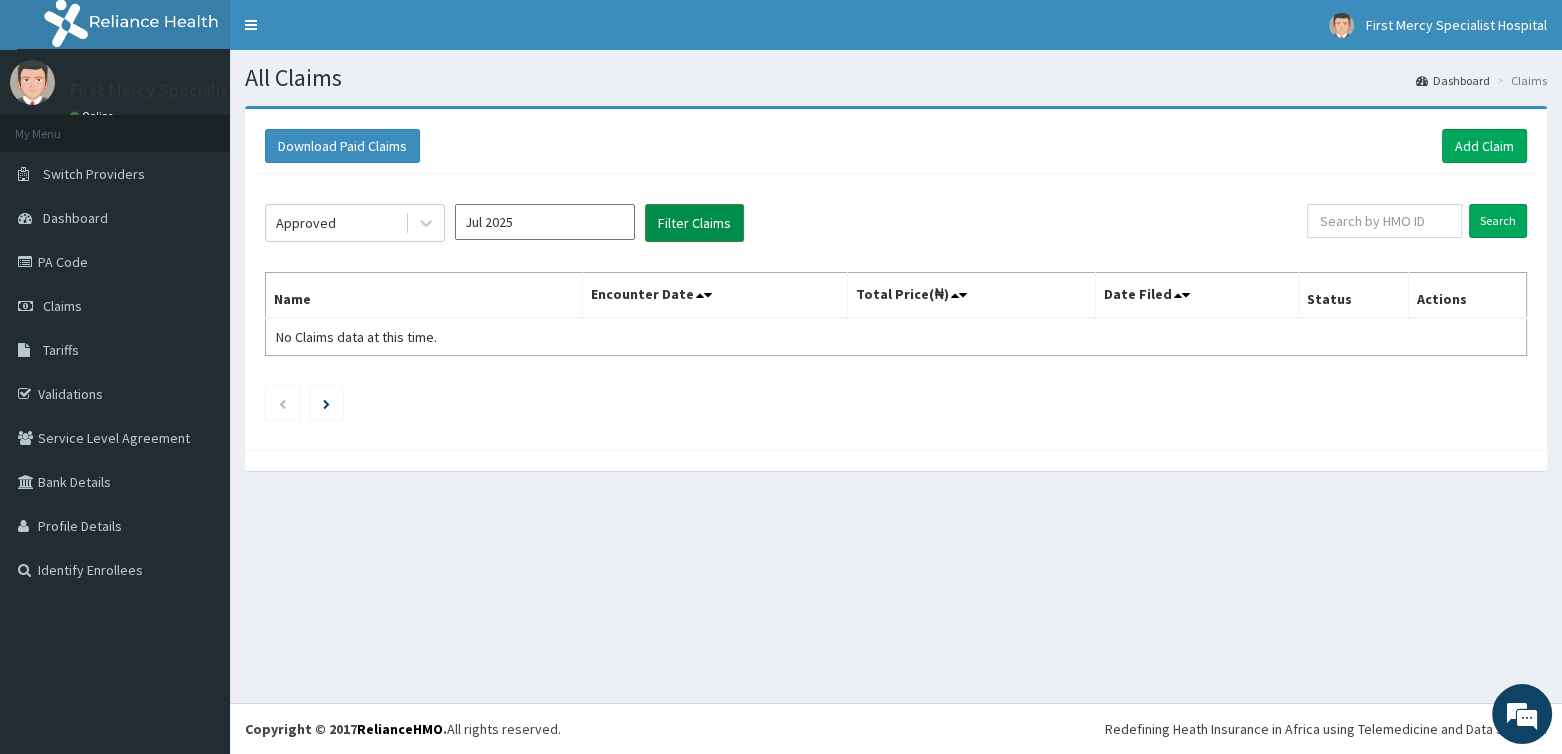 click on "Filter Claims" at bounding box center (694, 223) 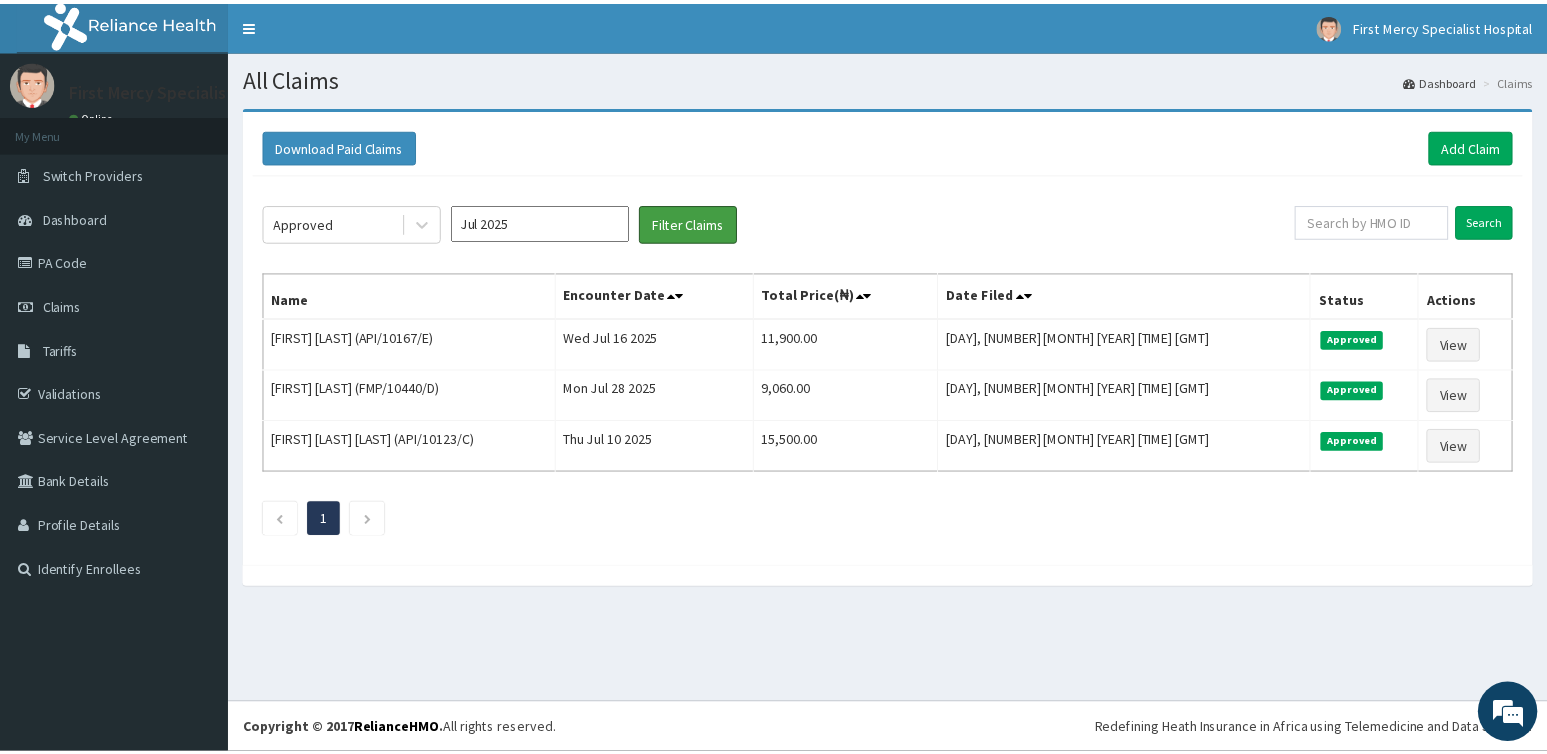 scroll, scrollTop: 0, scrollLeft: 0, axis: both 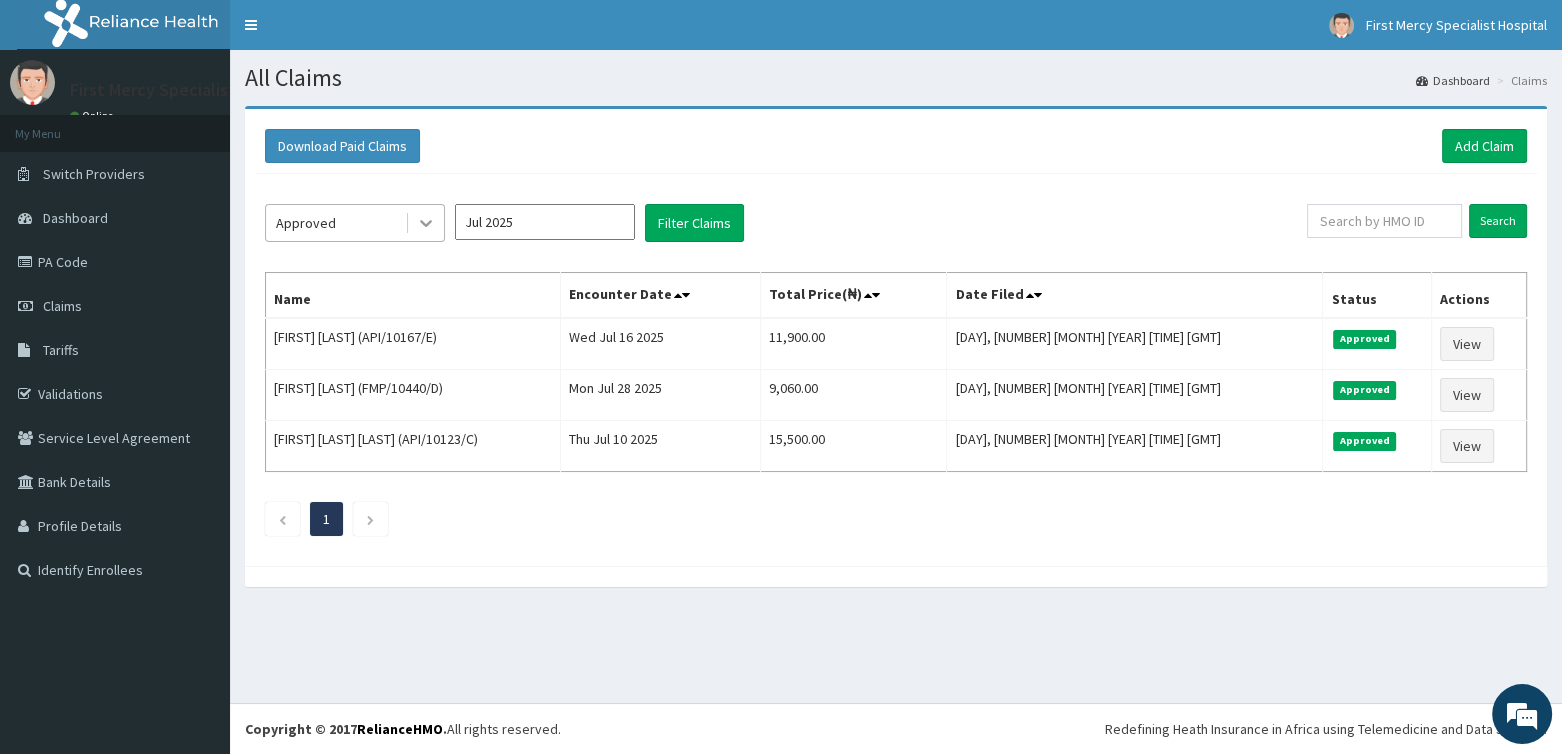 click 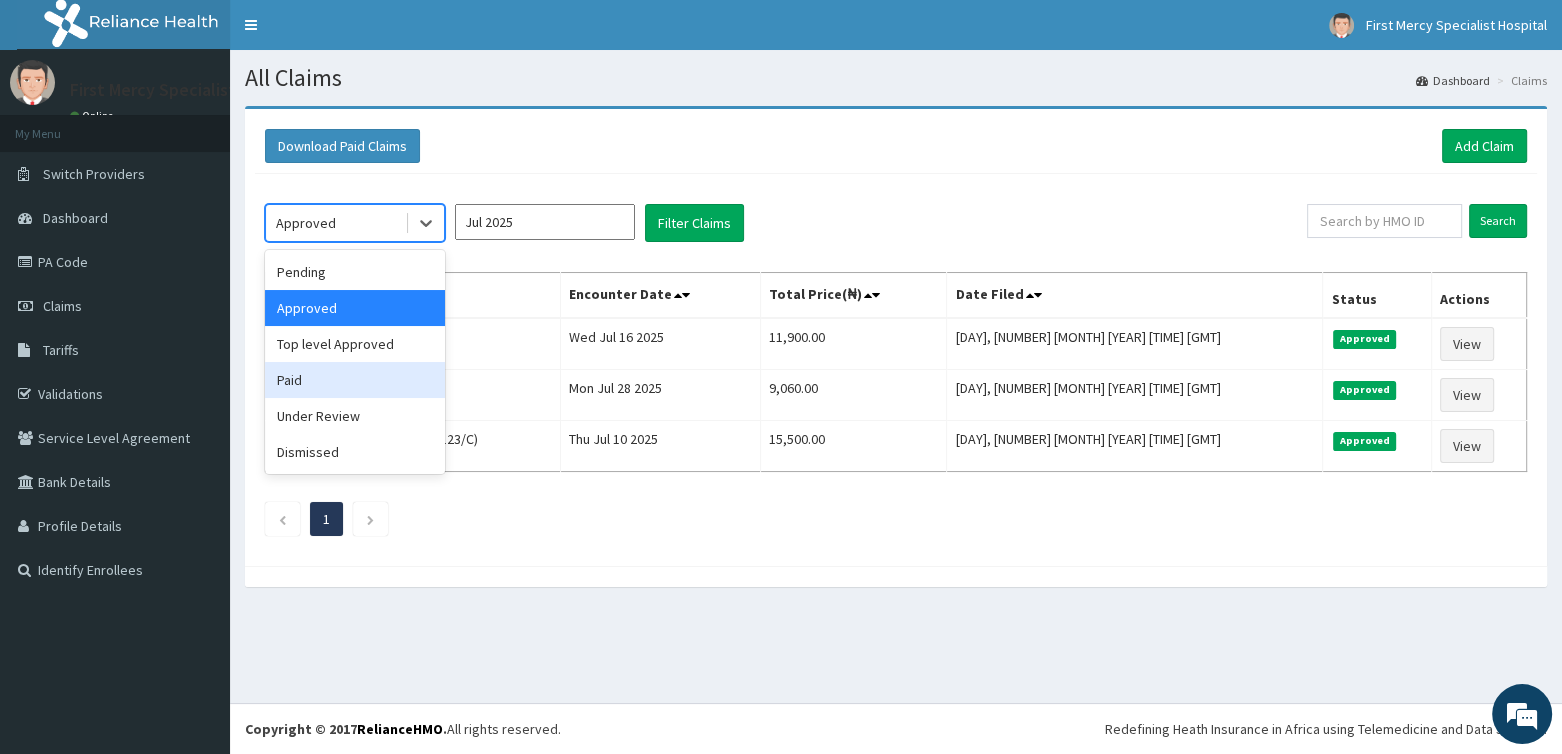click on "Paid" at bounding box center [355, 380] 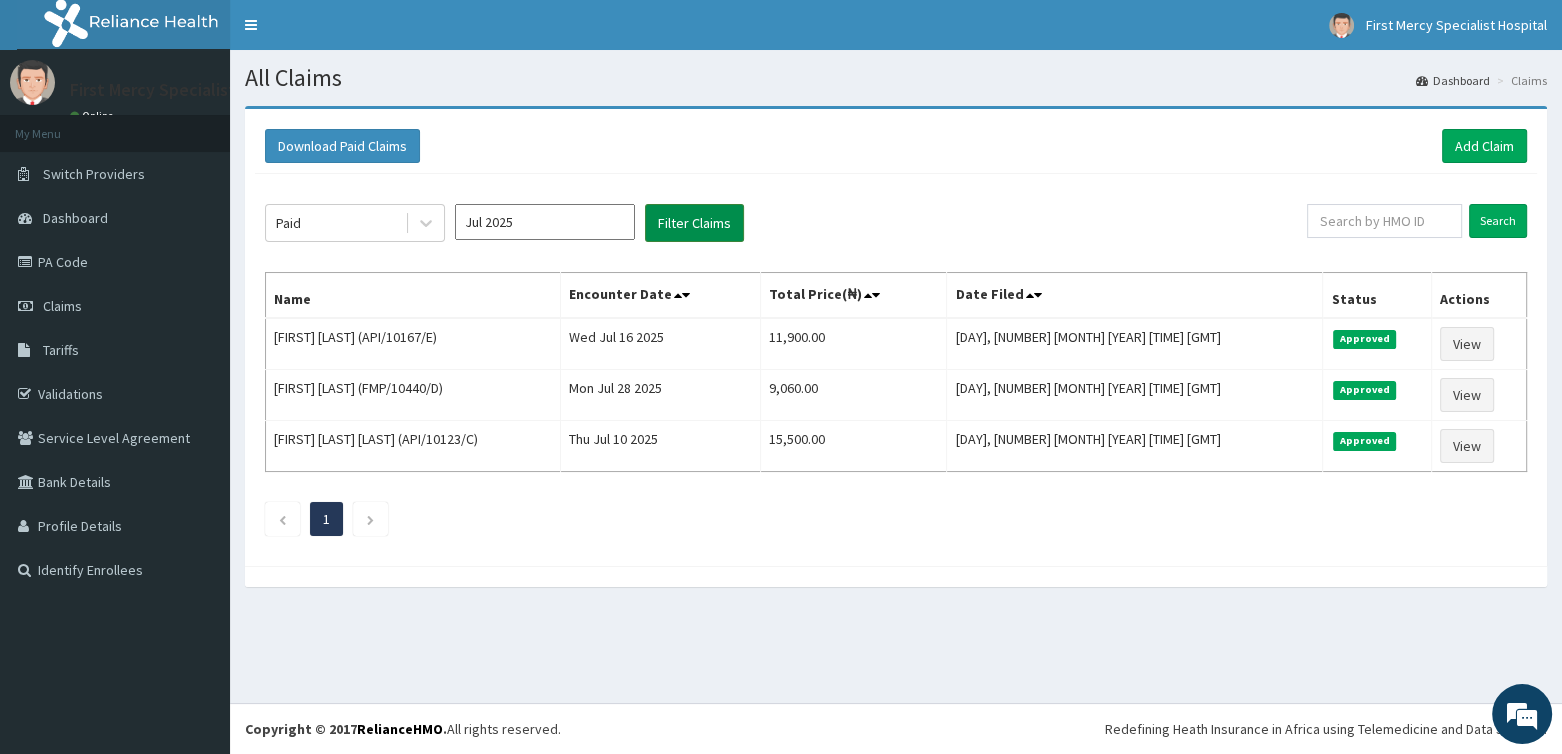 click on "Filter Claims" at bounding box center [694, 223] 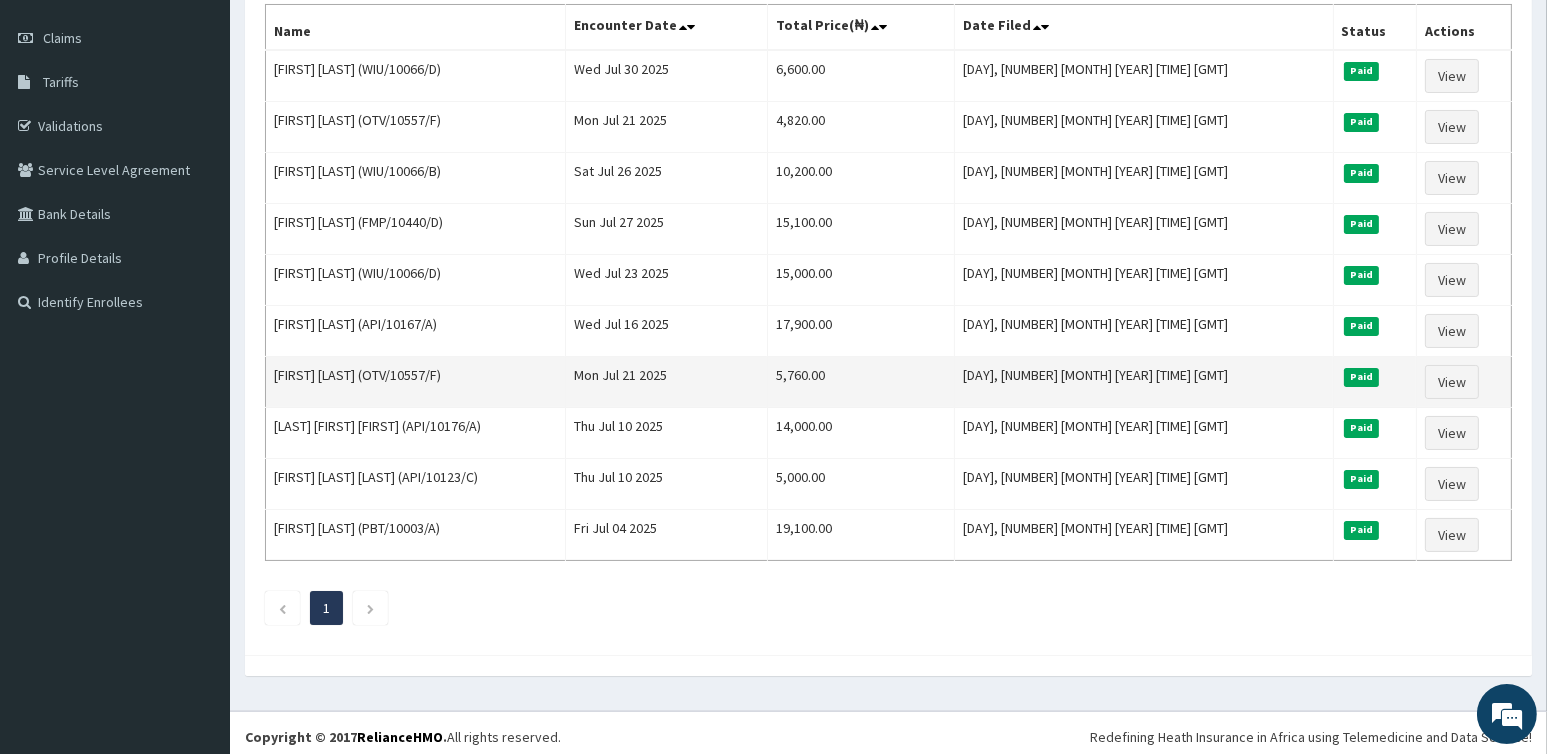 scroll, scrollTop: 168, scrollLeft: 0, axis: vertical 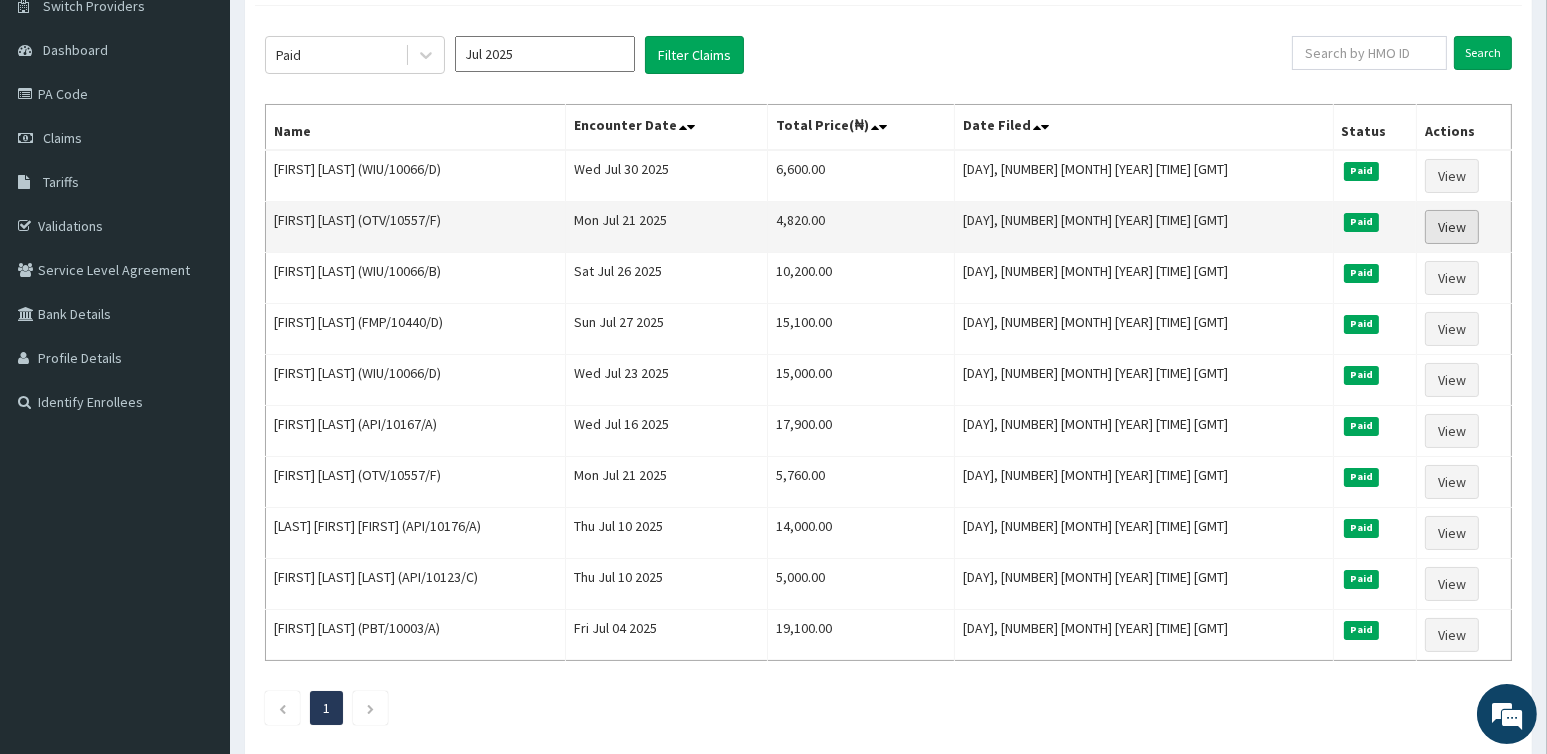 click on "View" at bounding box center [1452, 227] 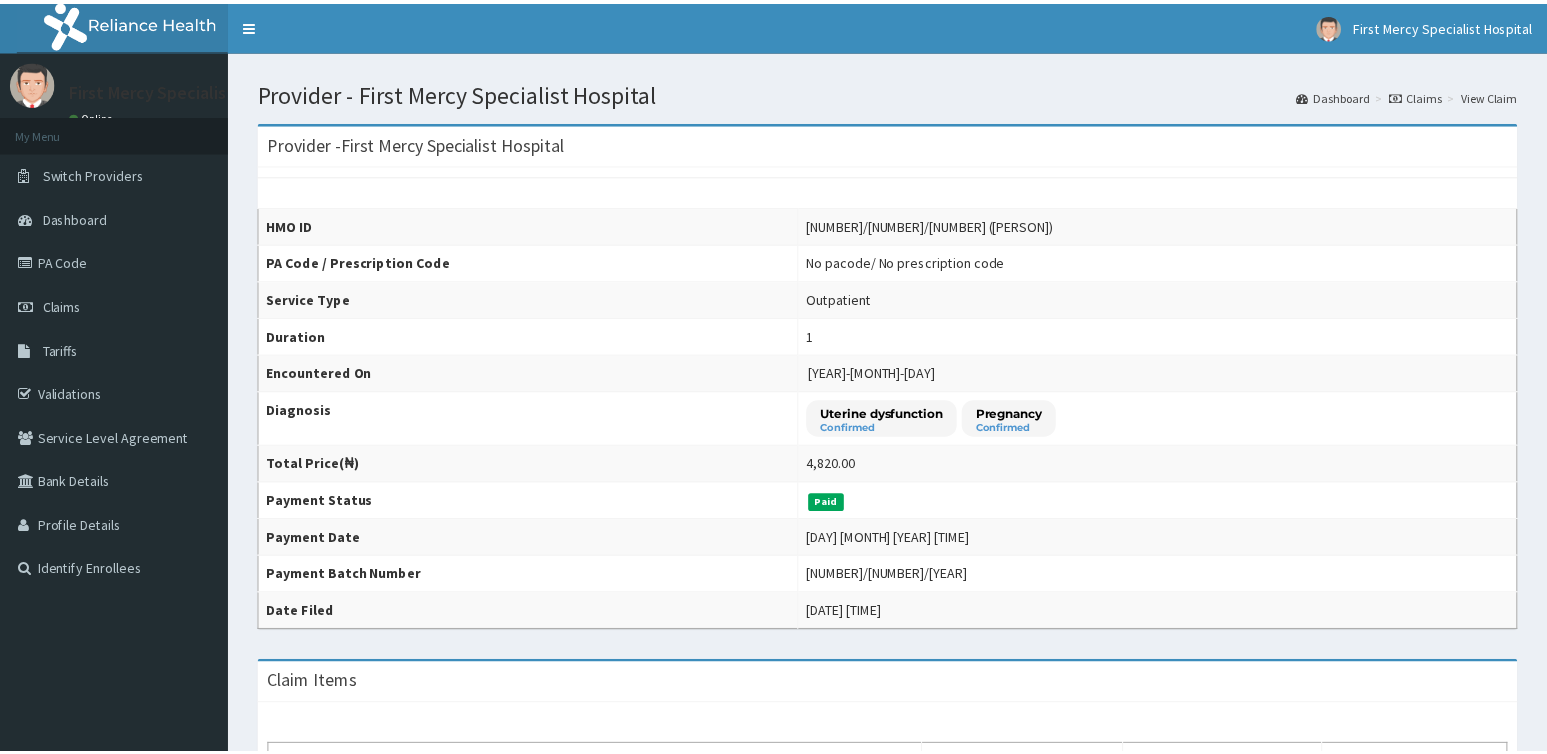 scroll, scrollTop: 0, scrollLeft: 0, axis: both 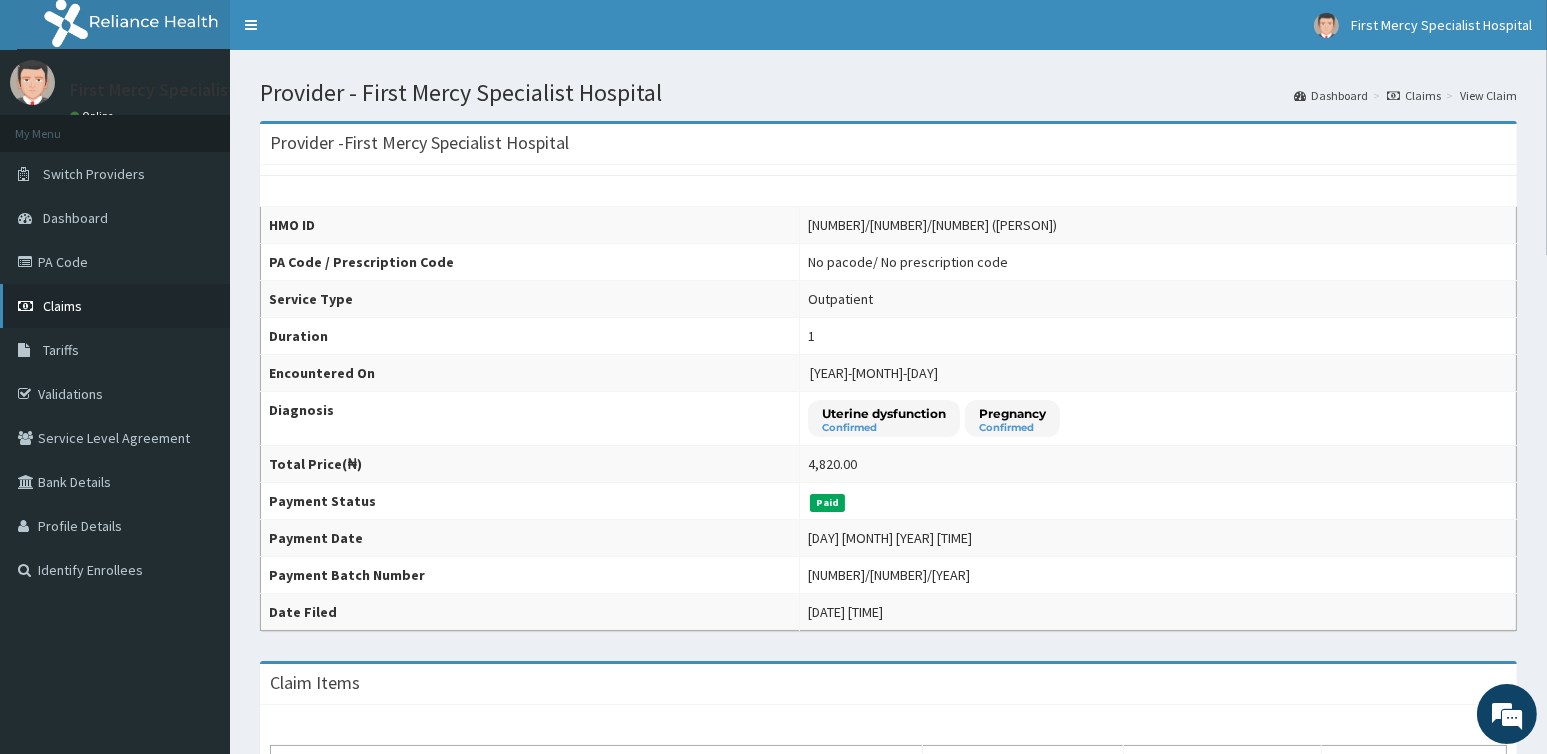 click on "Claims" at bounding box center [62, 306] 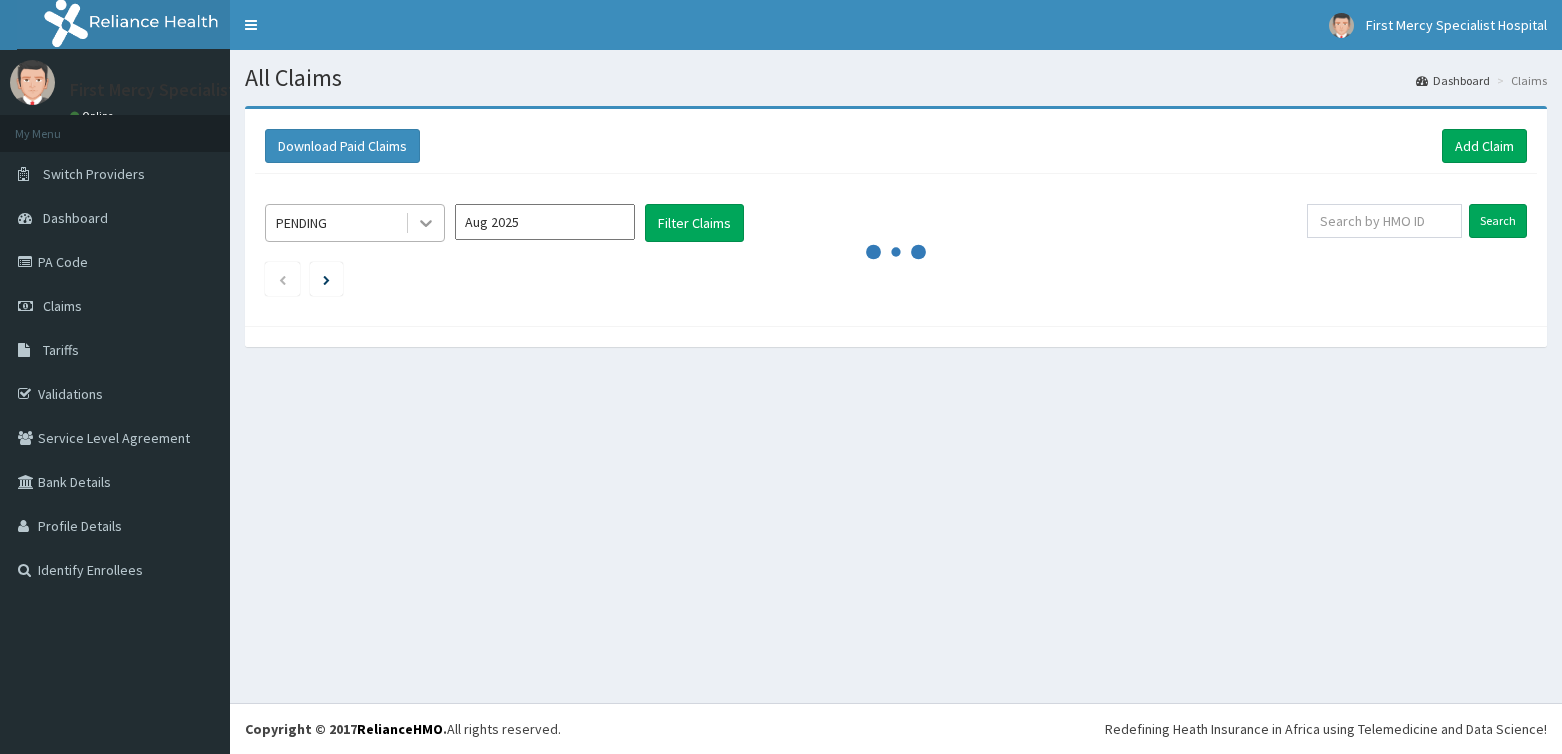 scroll, scrollTop: 0, scrollLeft: 0, axis: both 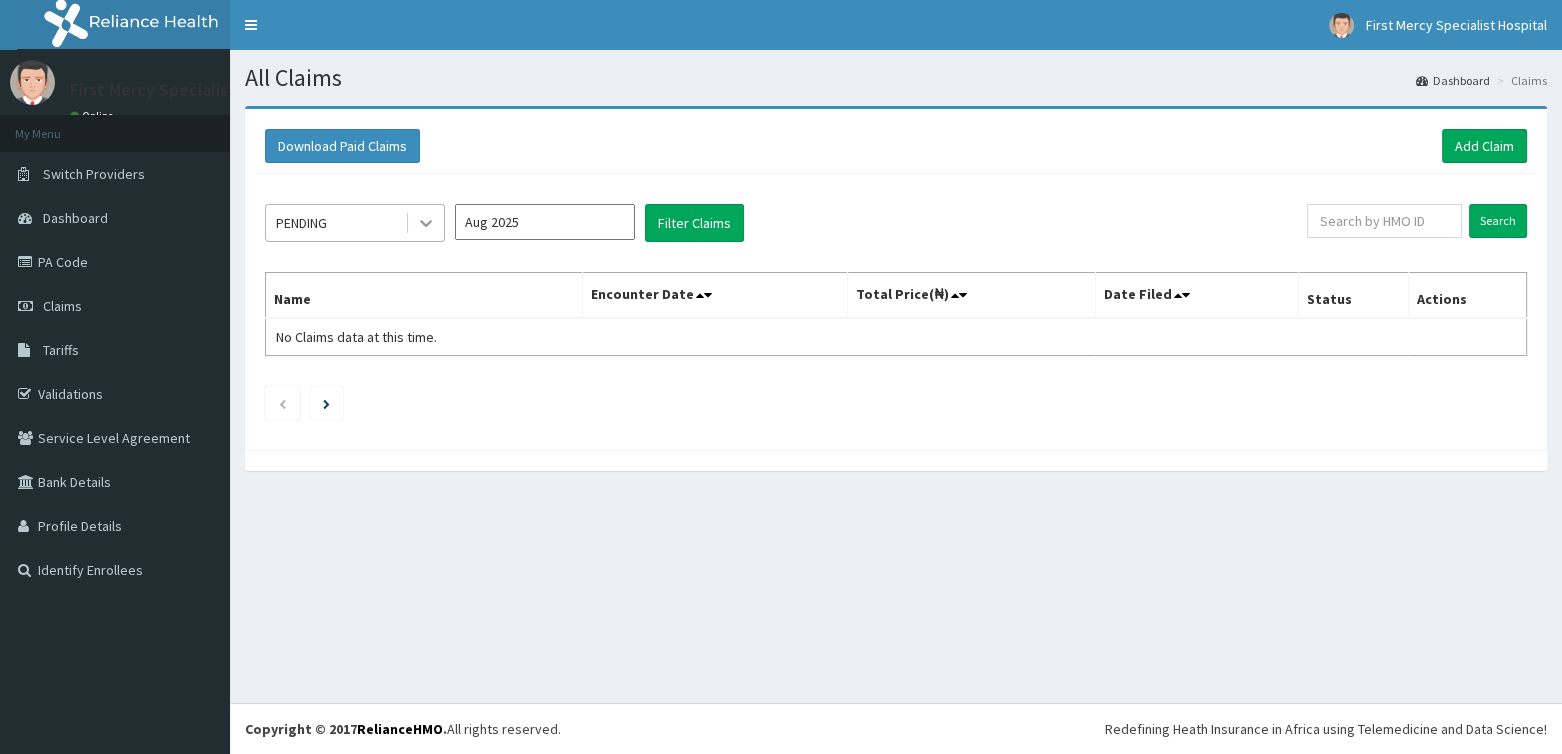 click 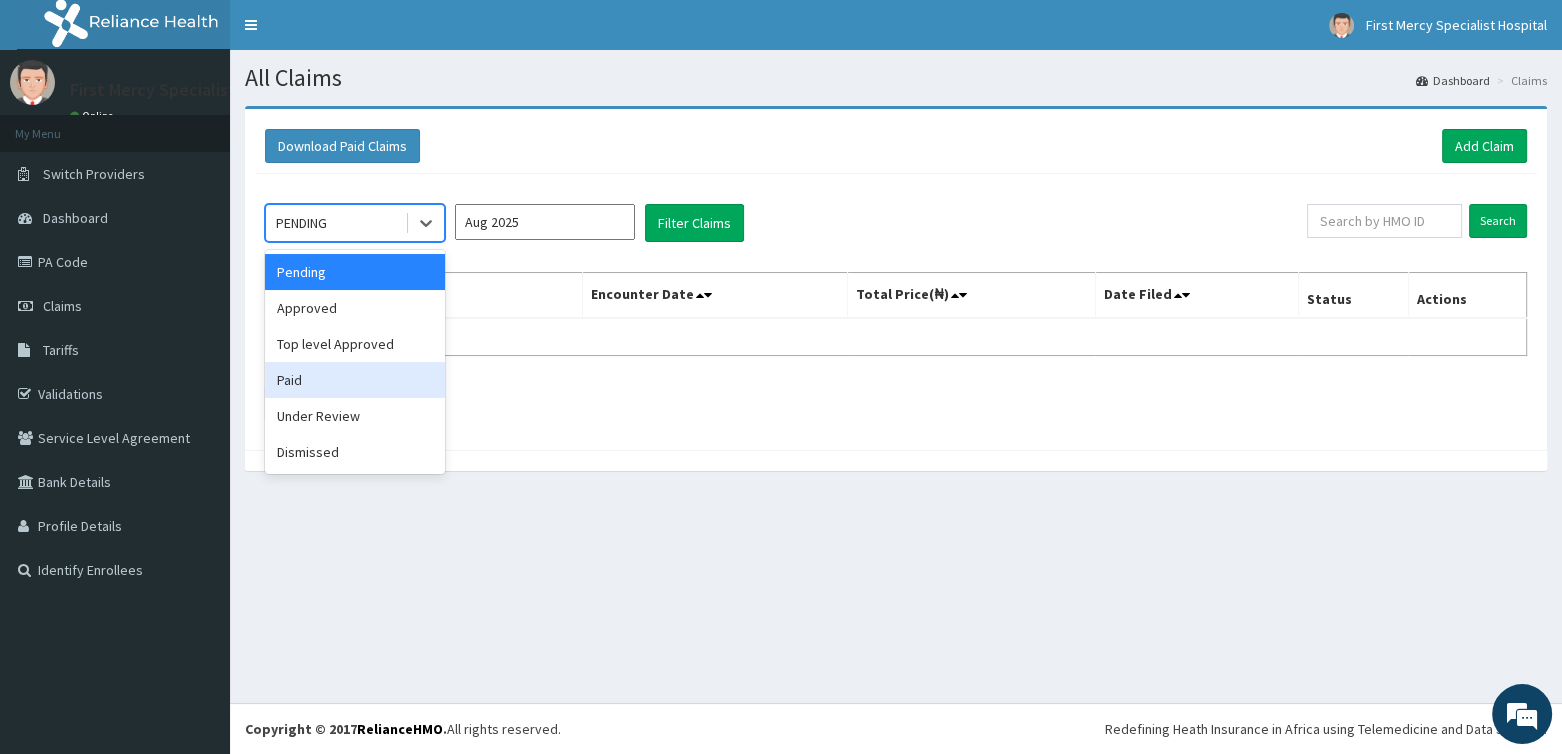 click on "Paid" at bounding box center [355, 380] 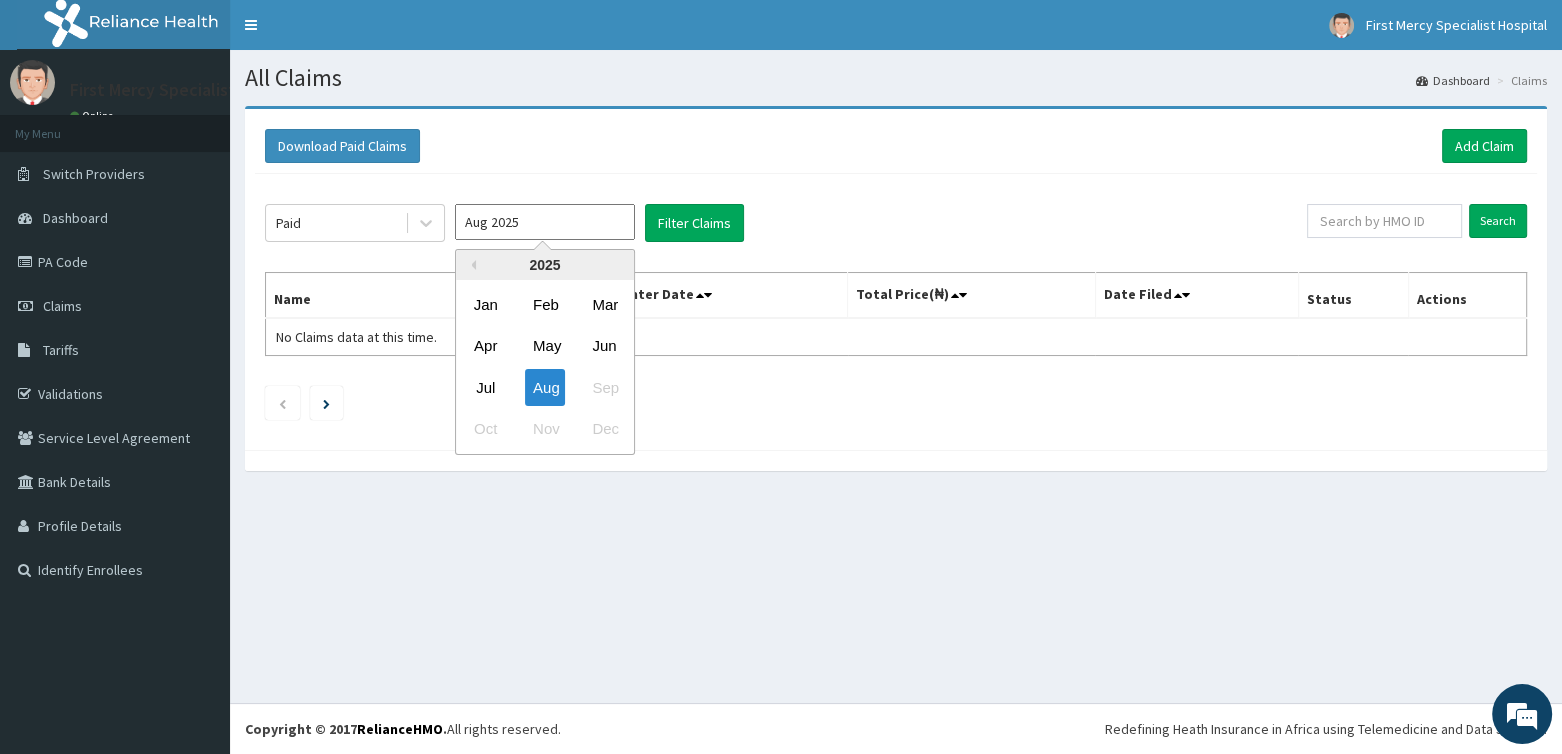 click on "Aug 2025" at bounding box center [545, 222] 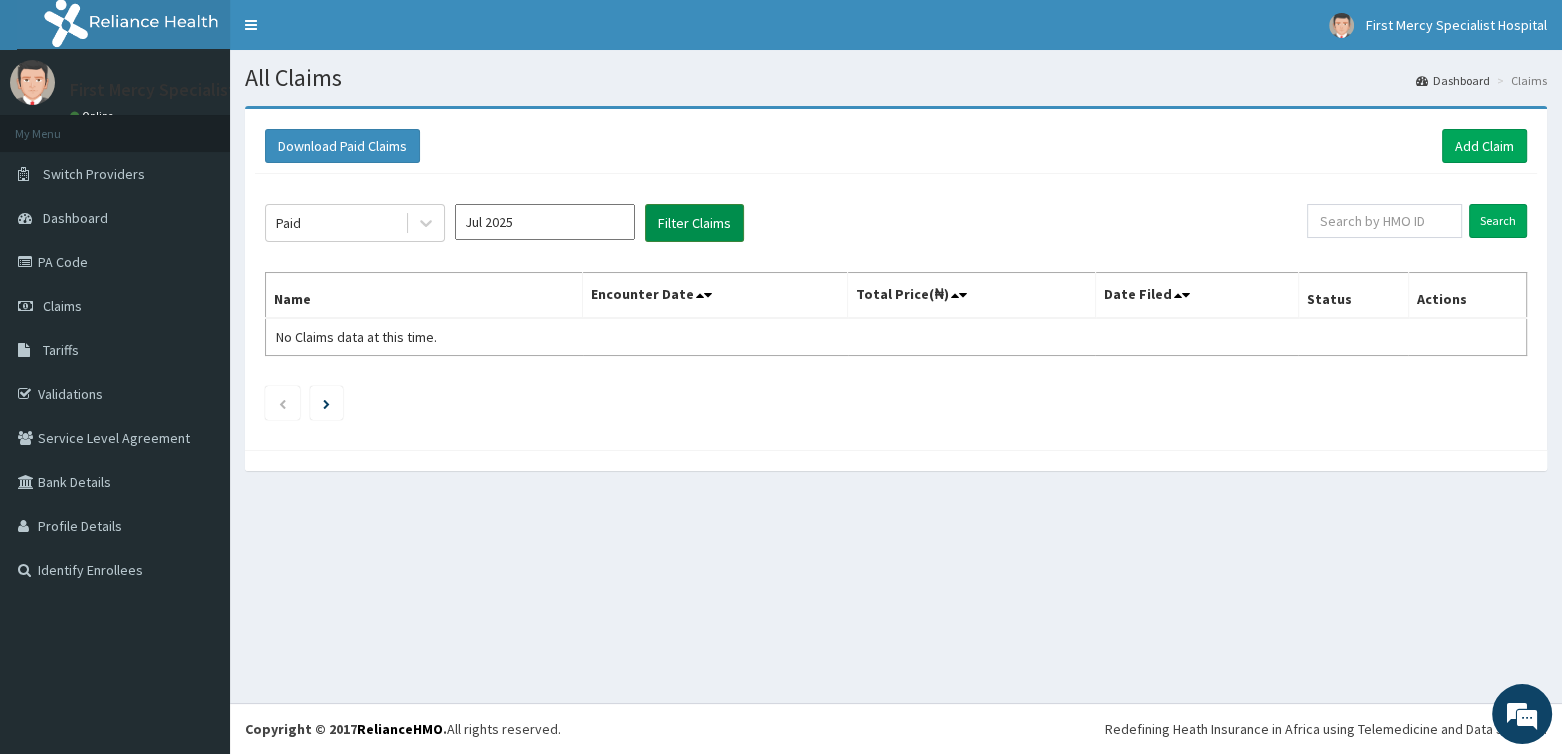 click on "Filter Claims" at bounding box center (694, 223) 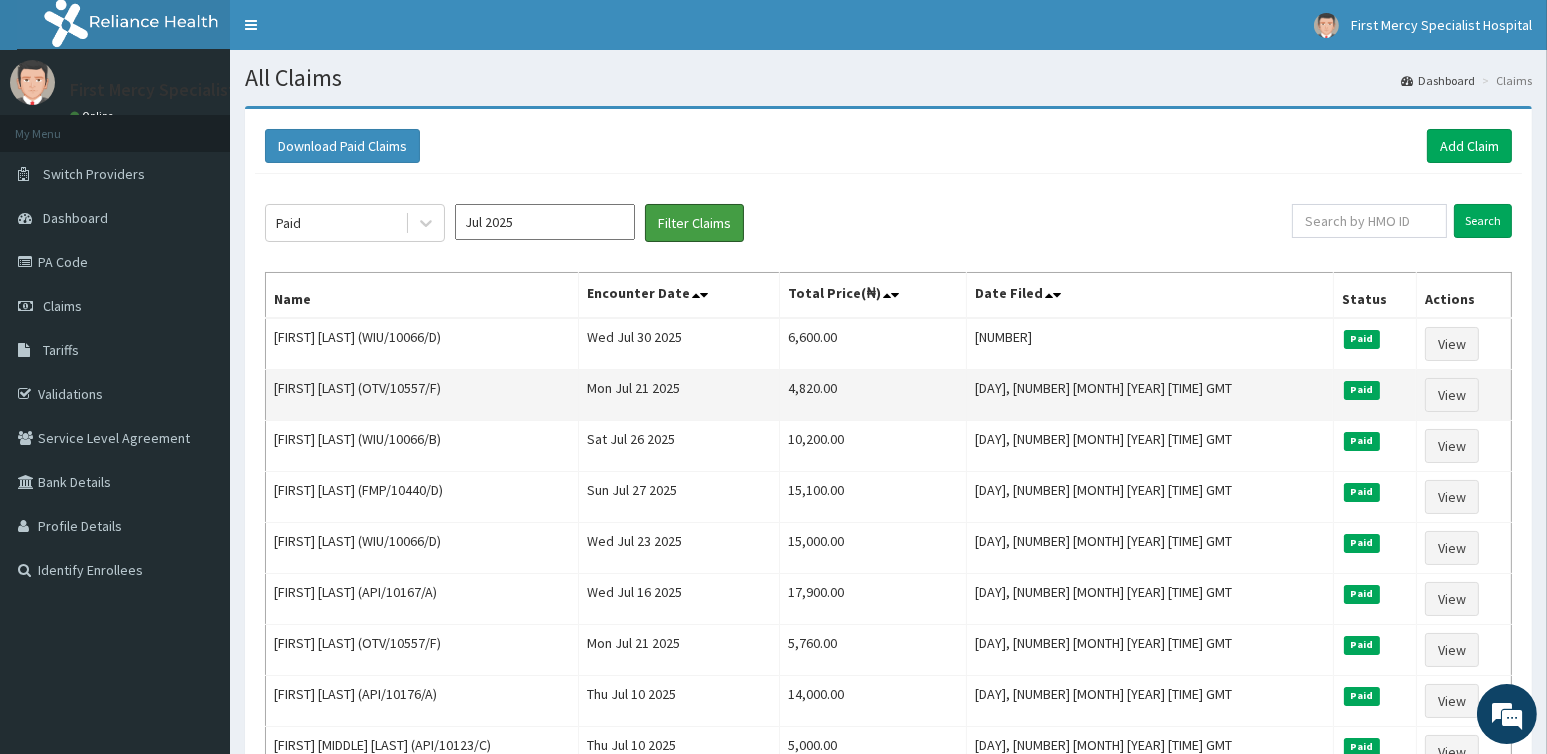 scroll, scrollTop: 268, scrollLeft: 0, axis: vertical 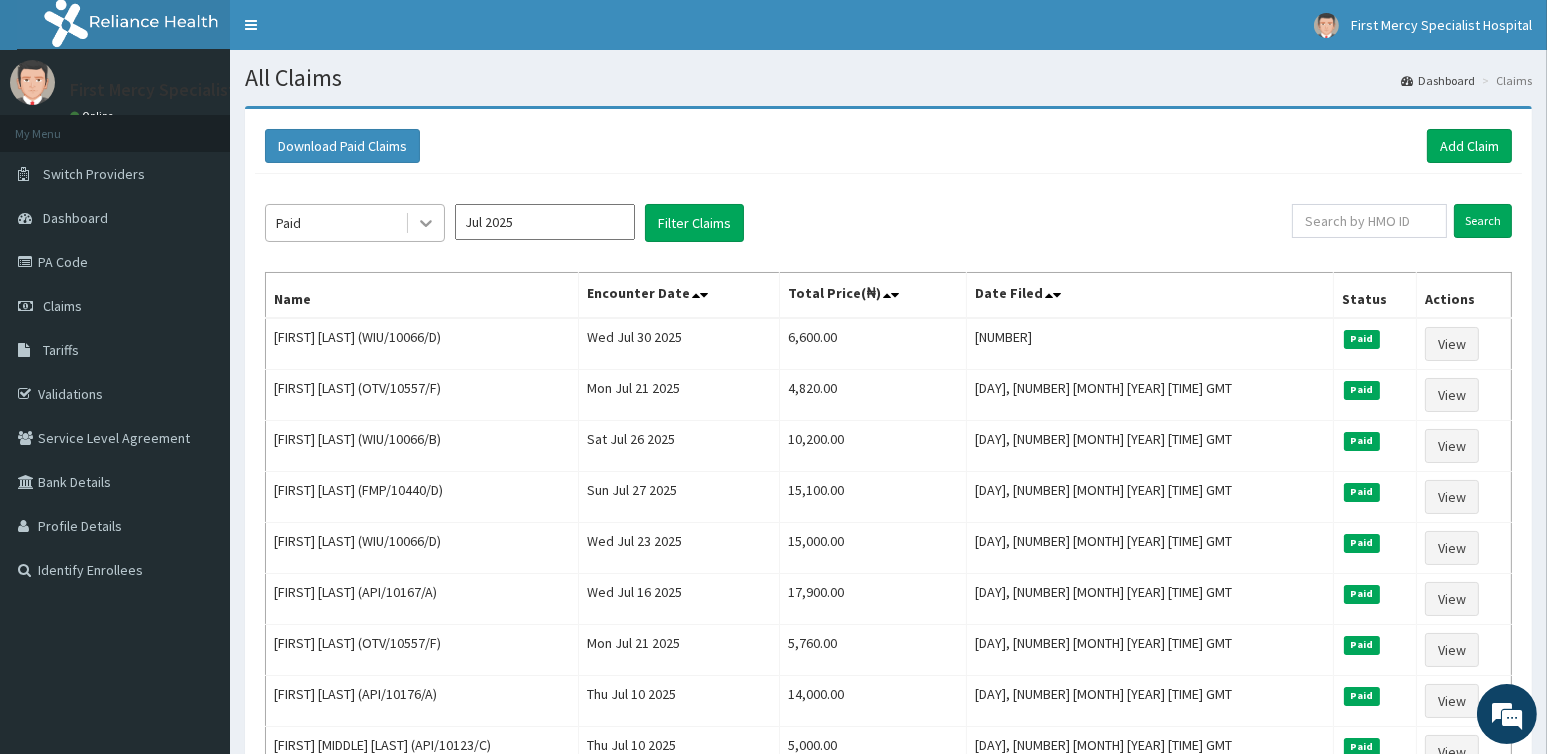 click 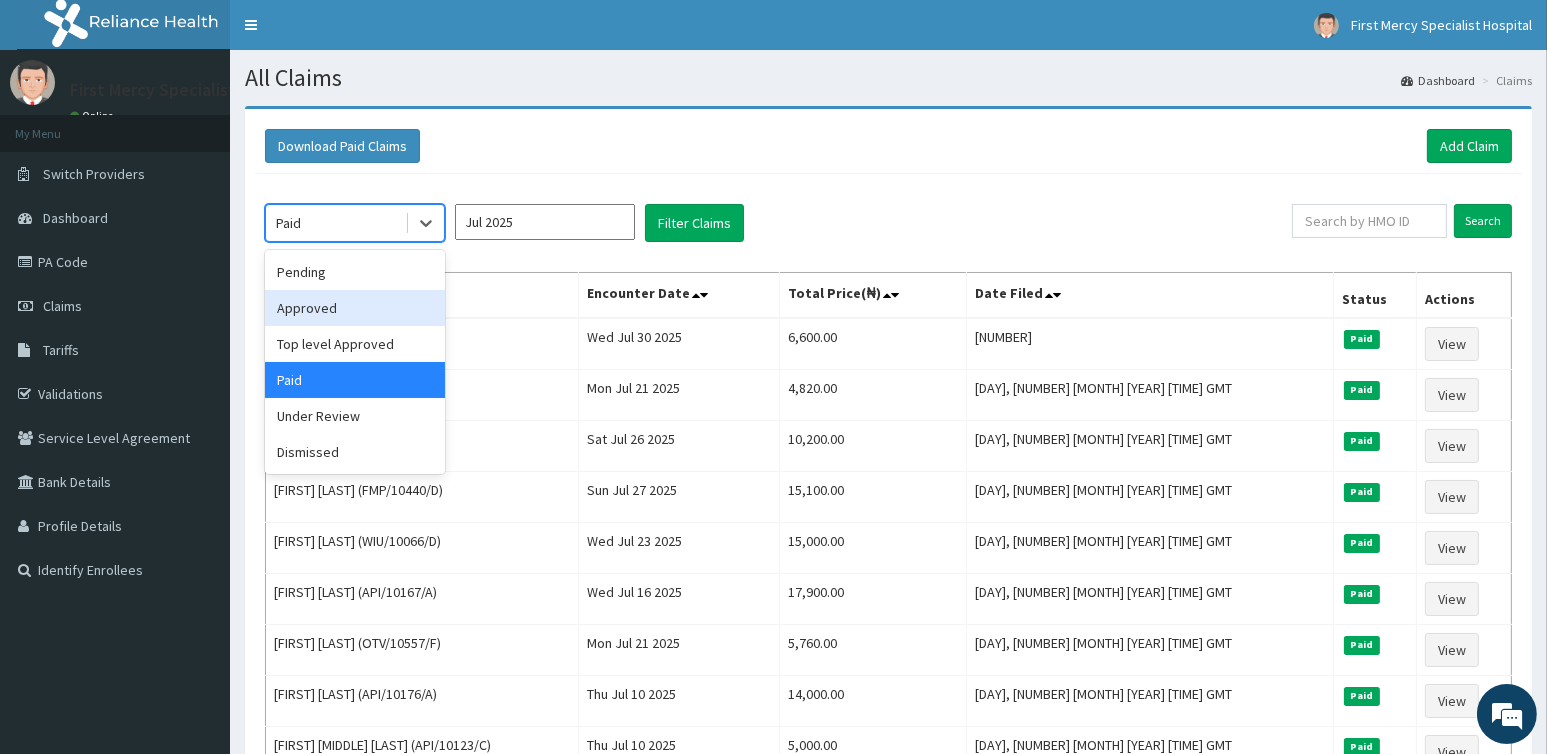 drag, startPoint x: 317, startPoint y: 307, endPoint x: 444, endPoint y: 275, distance: 130.96947 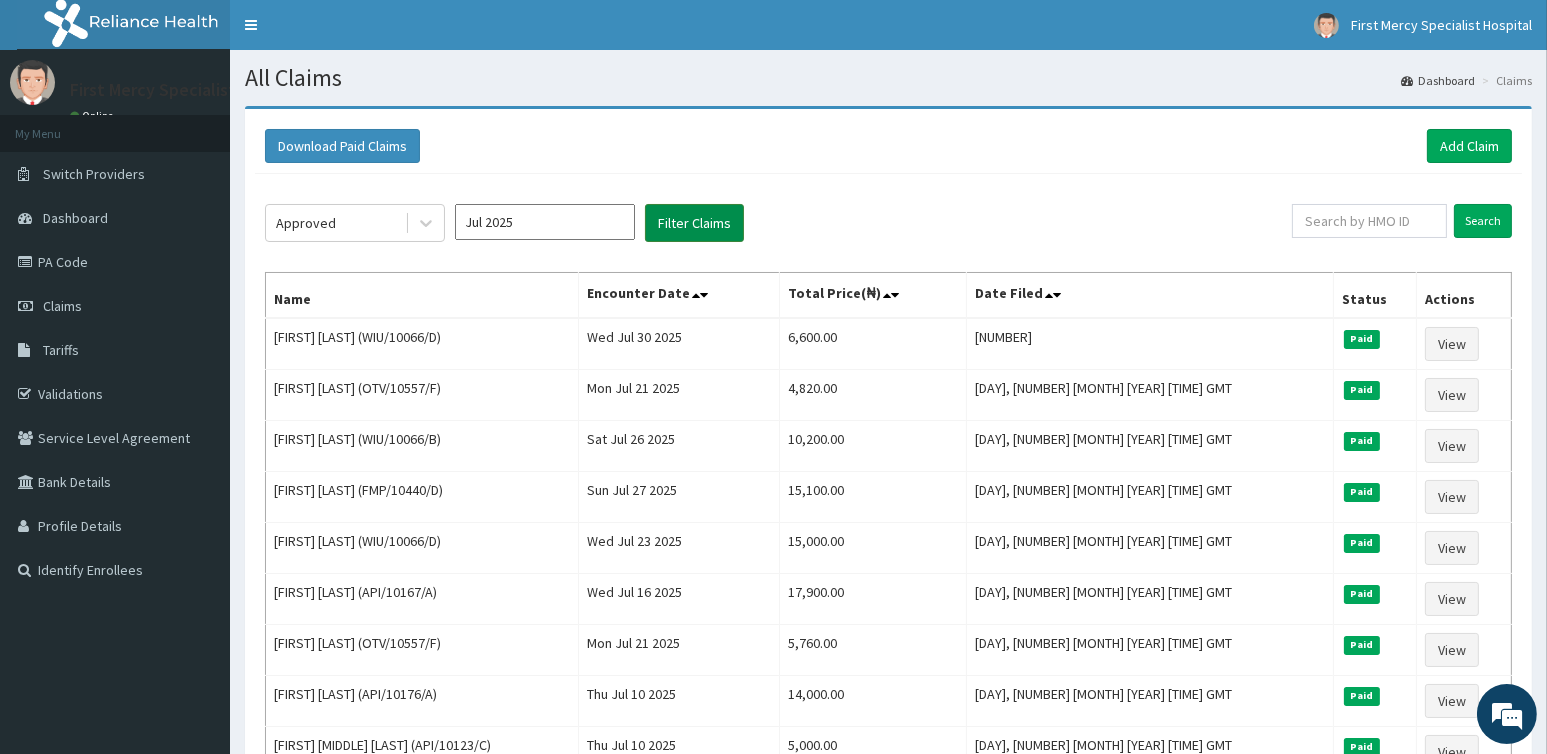 click on "Filter Claims" at bounding box center (694, 223) 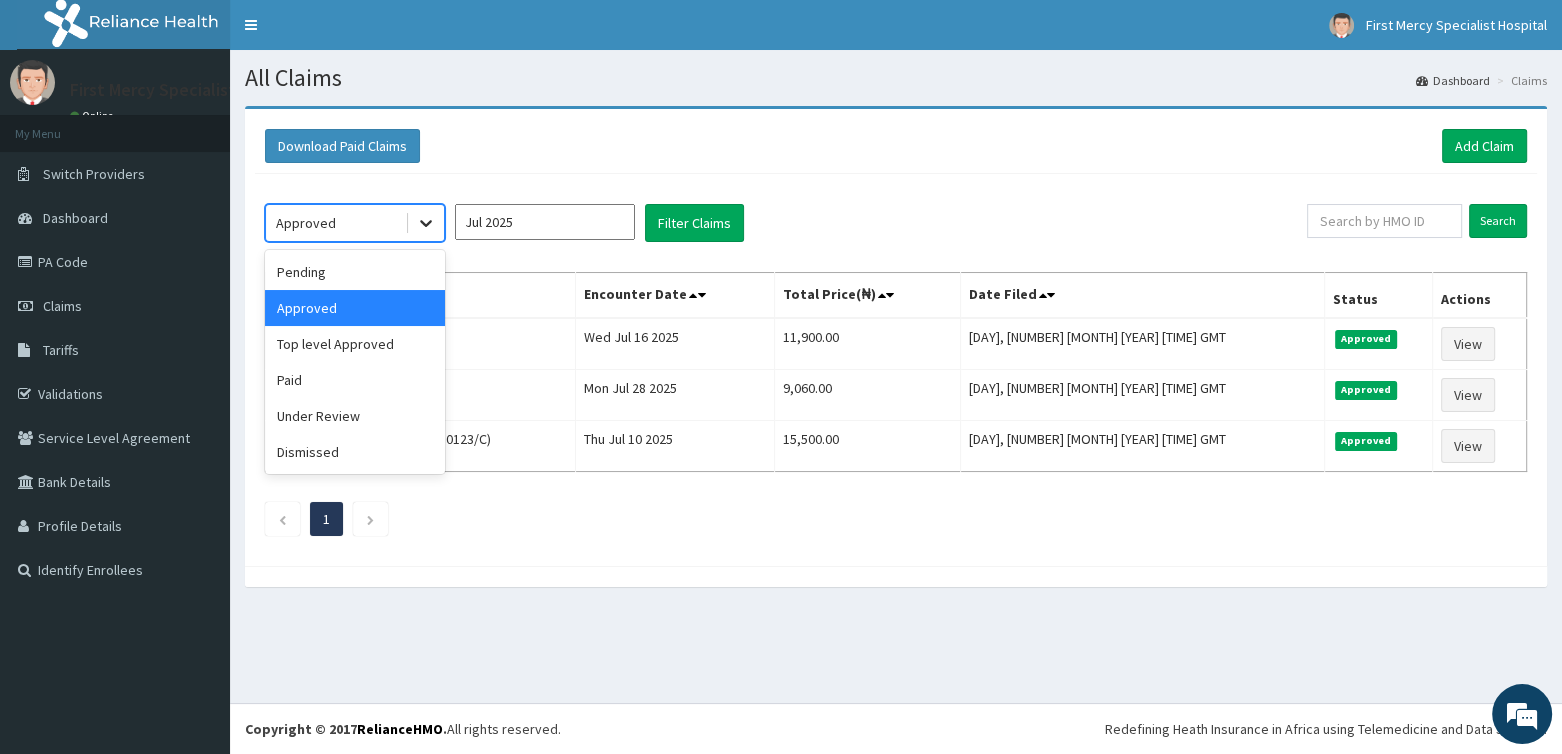 click 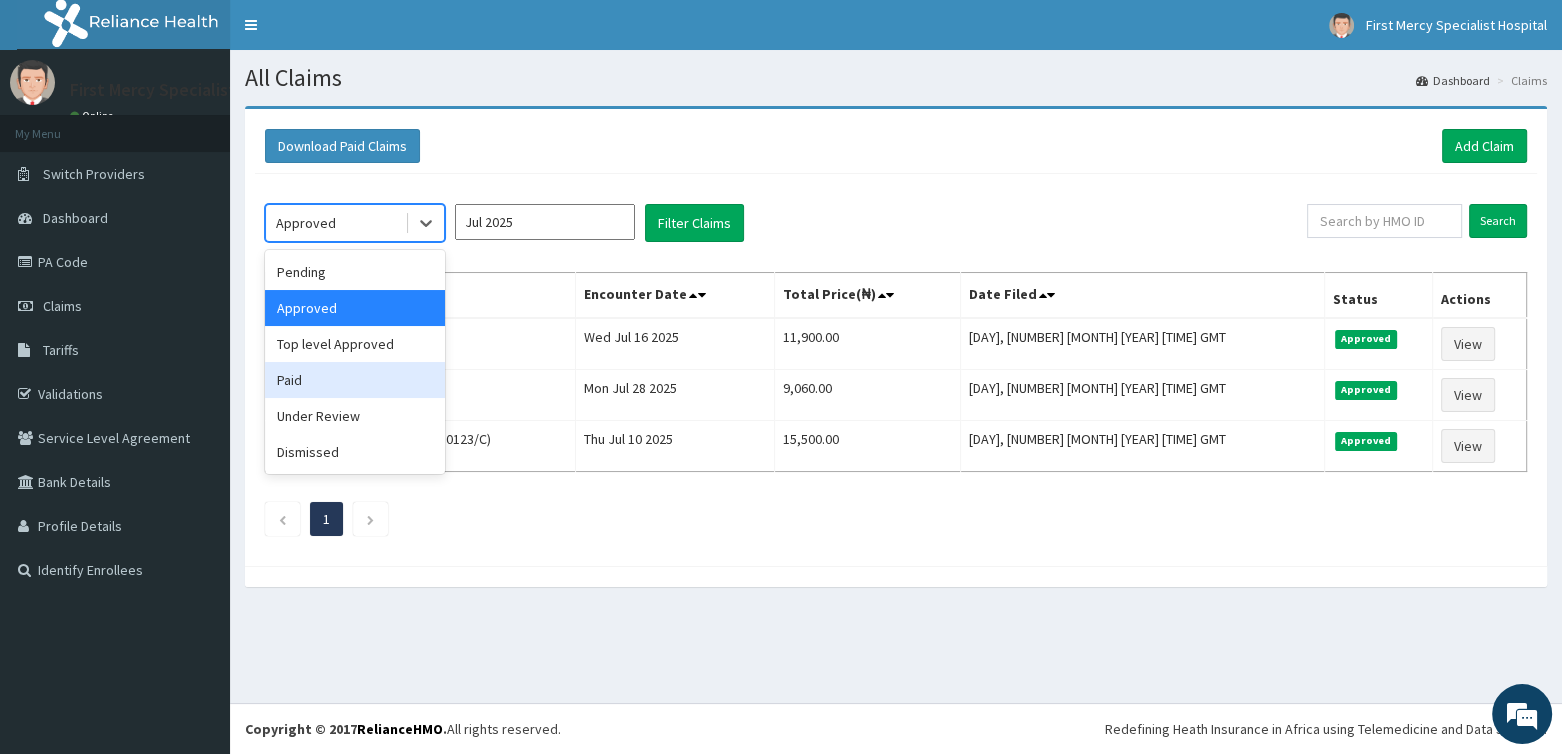 click on "Paid" at bounding box center [355, 380] 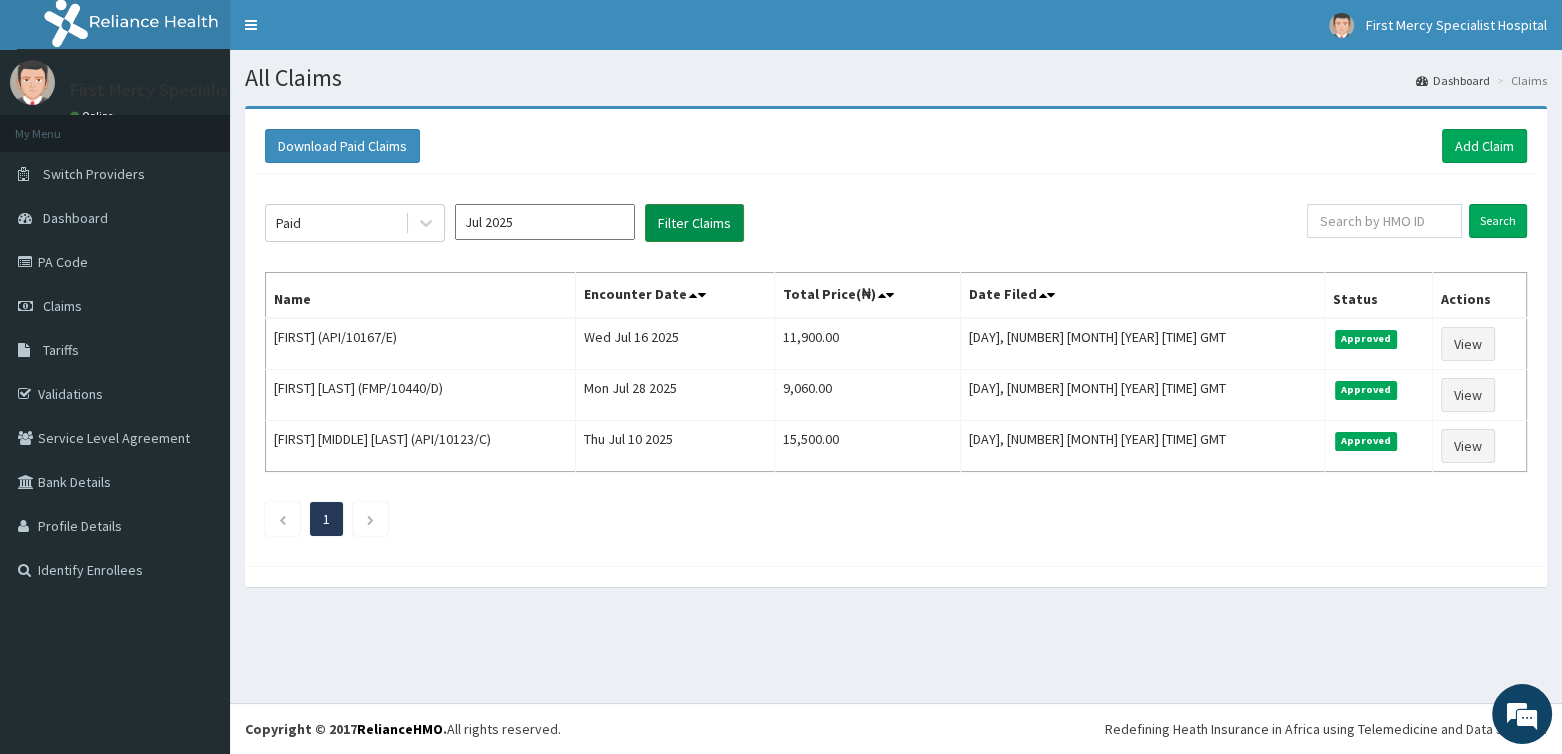 click on "Filter Claims" at bounding box center (694, 223) 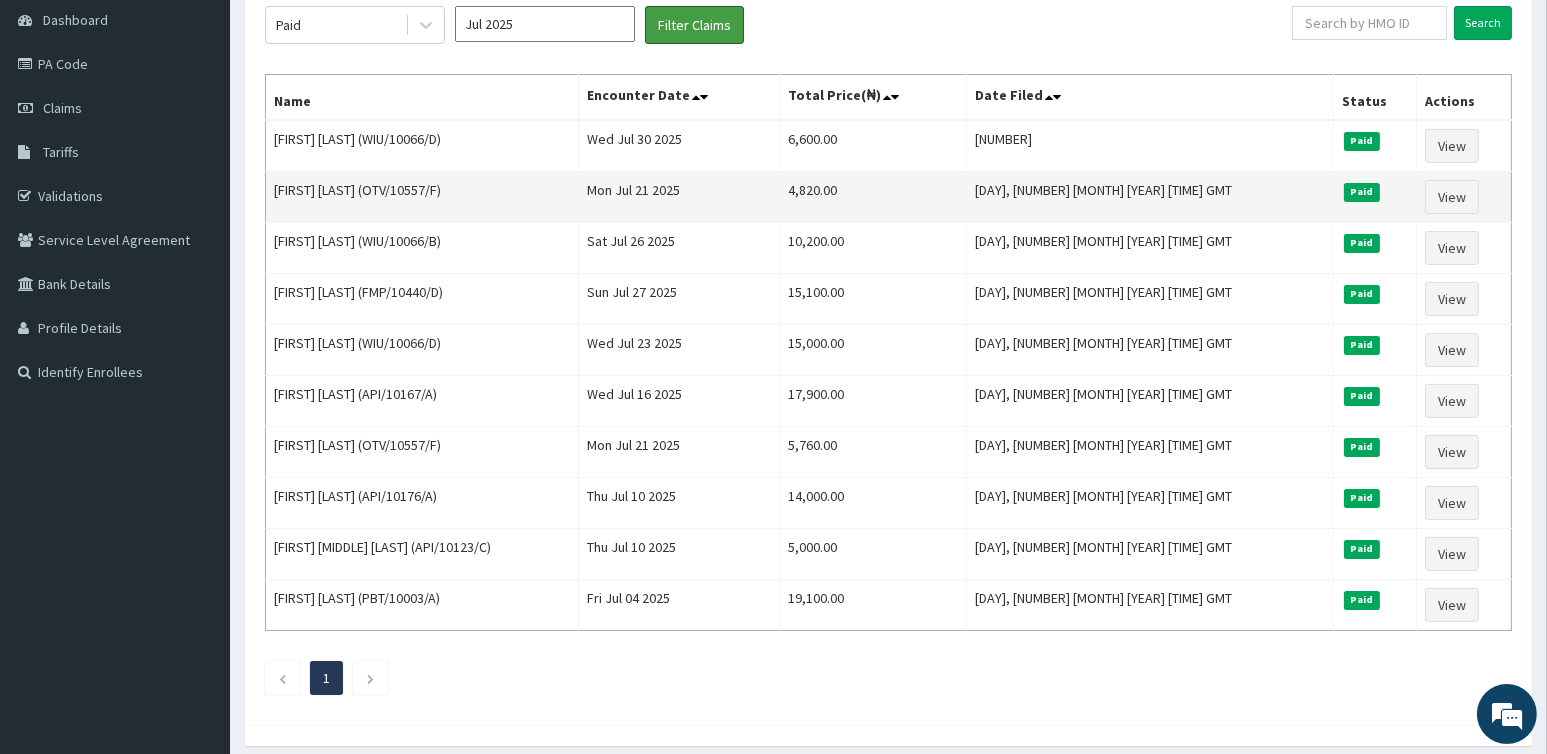 scroll, scrollTop: 268, scrollLeft: 0, axis: vertical 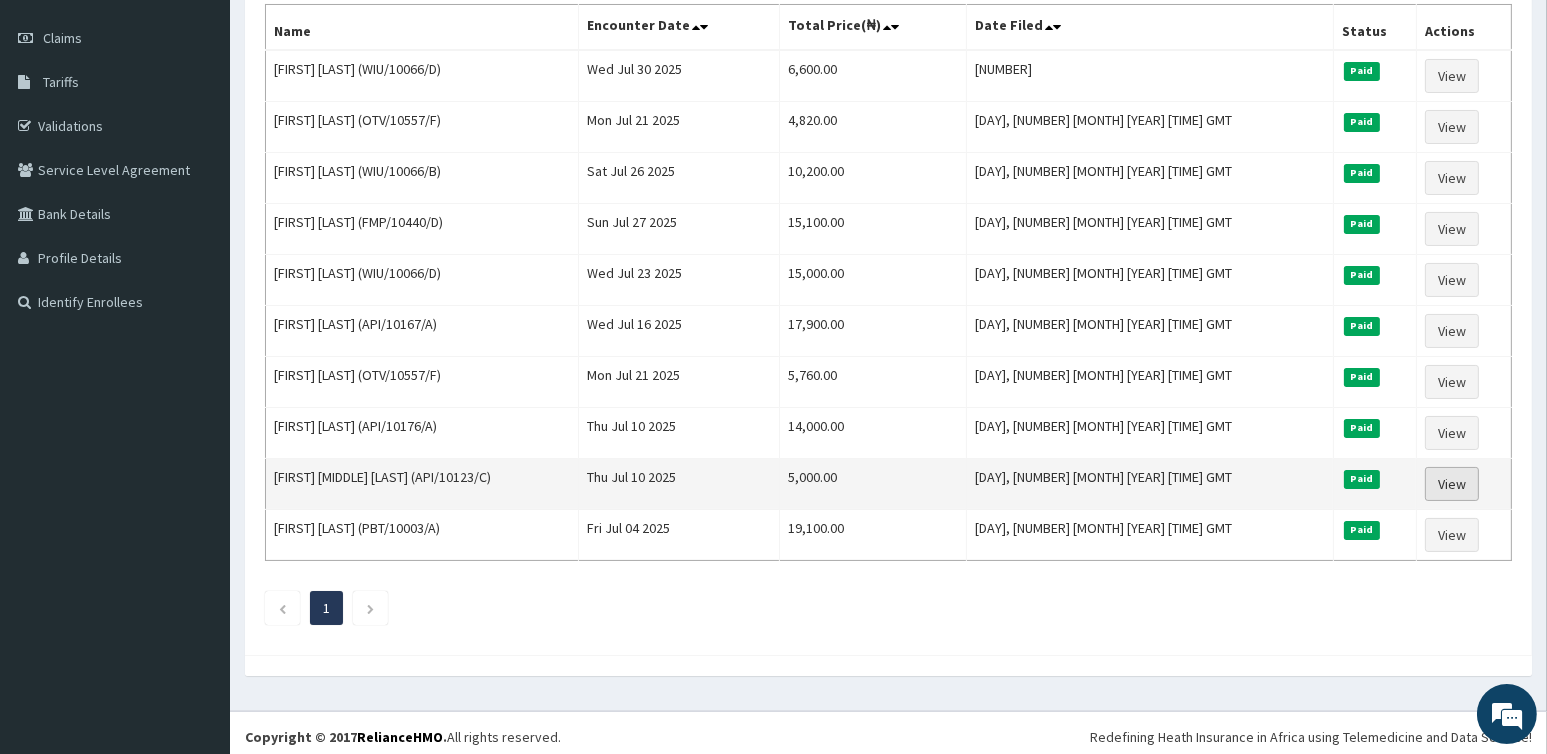 click on "View" at bounding box center (1452, 484) 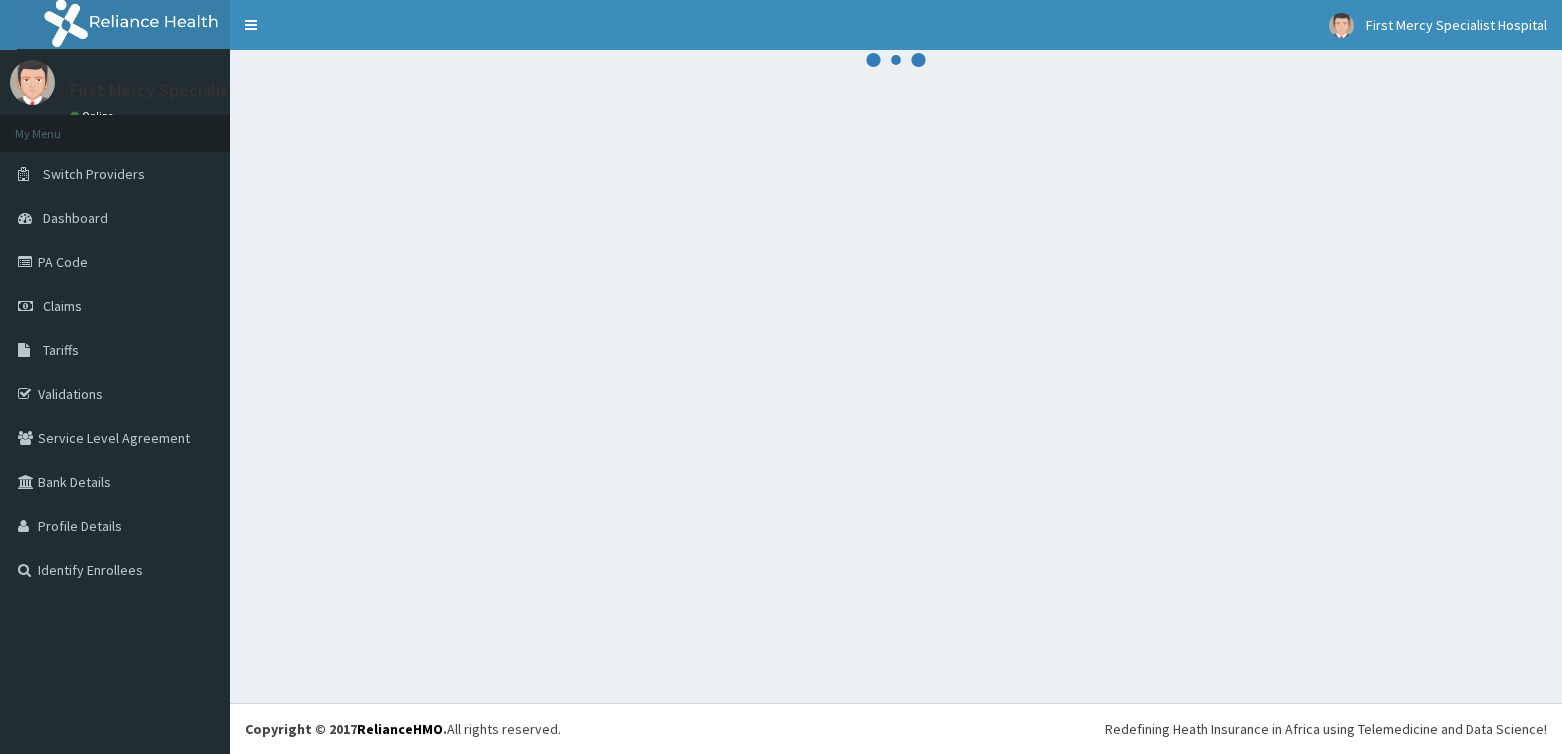 scroll, scrollTop: 0, scrollLeft: 0, axis: both 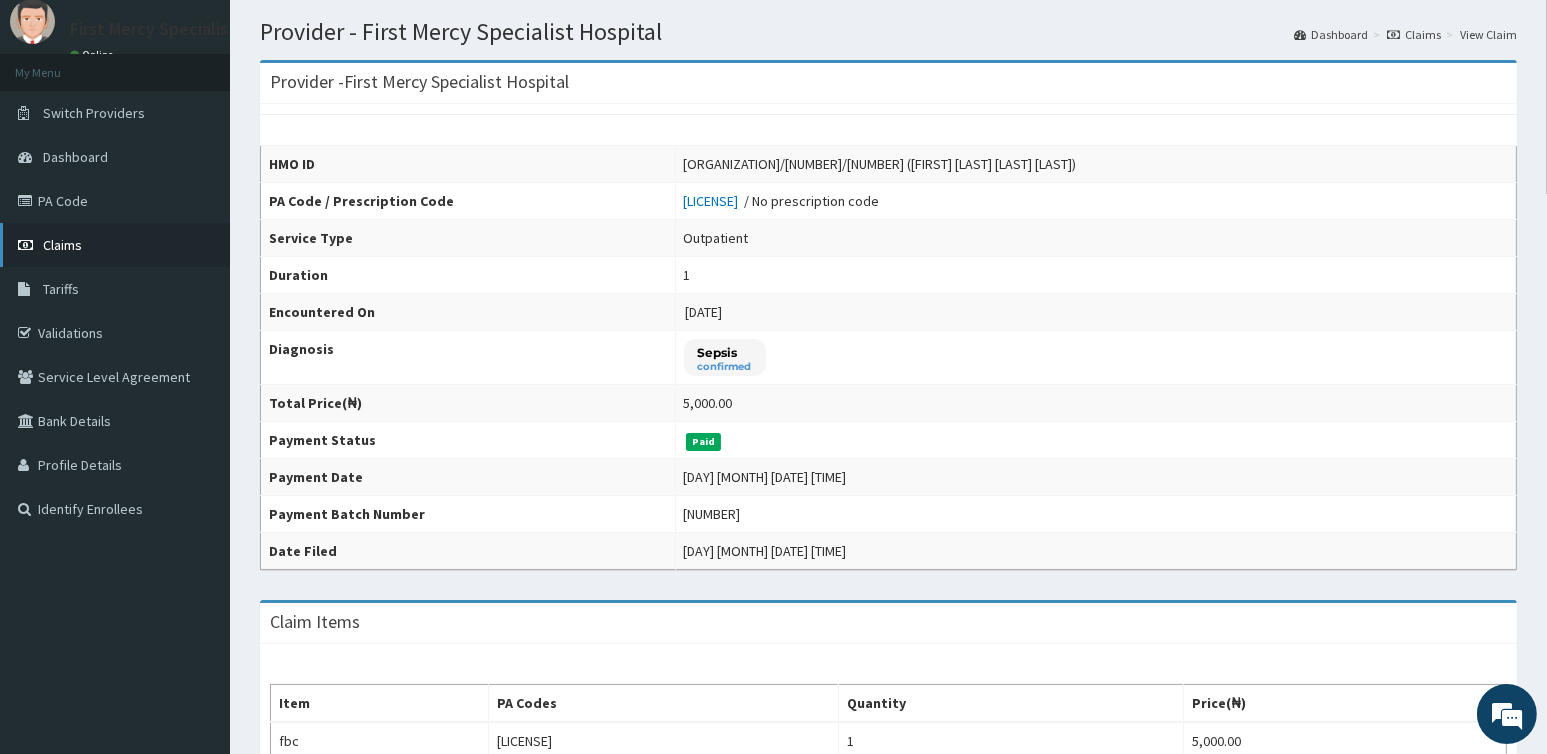 click on "Claims" at bounding box center [115, 245] 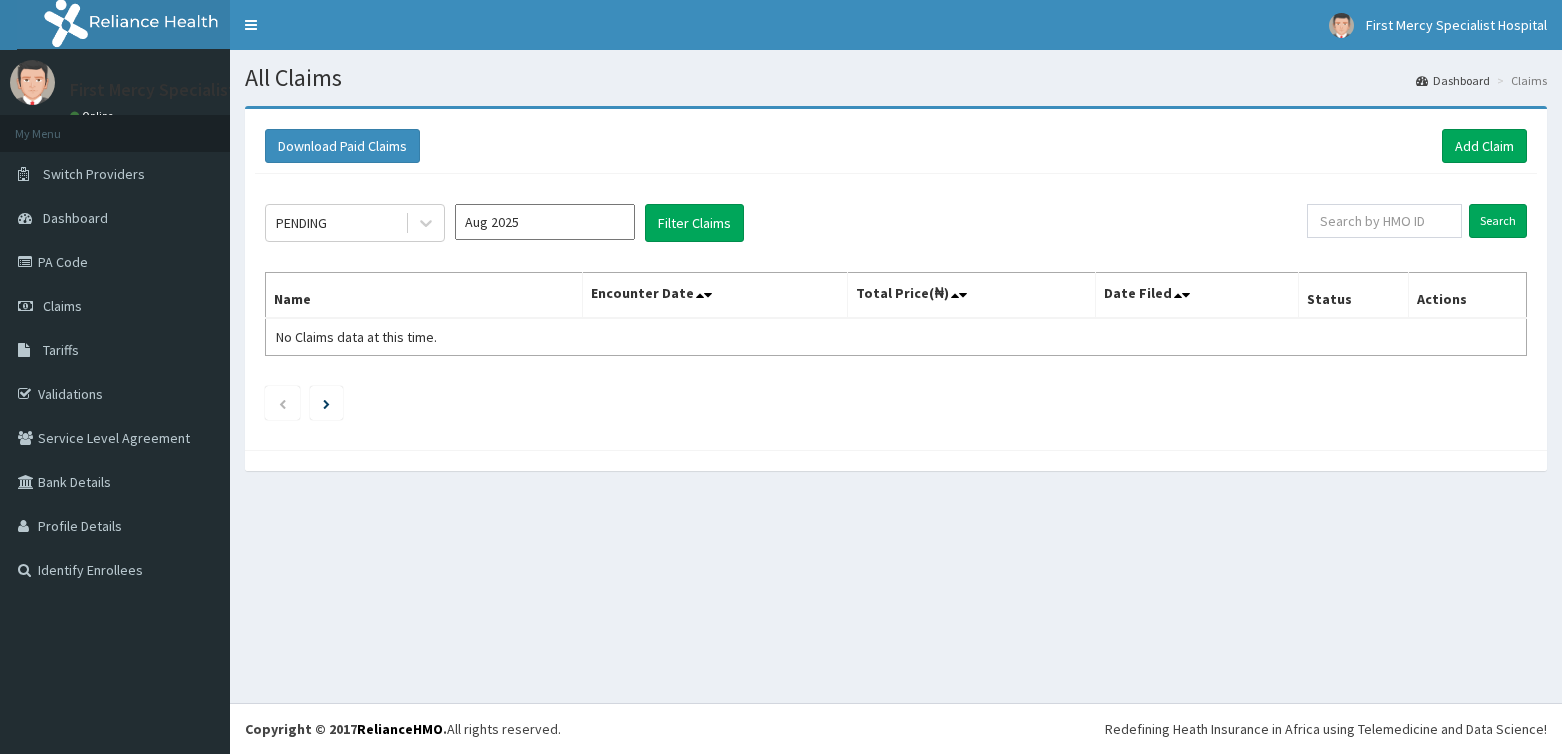 scroll, scrollTop: 0, scrollLeft: 0, axis: both 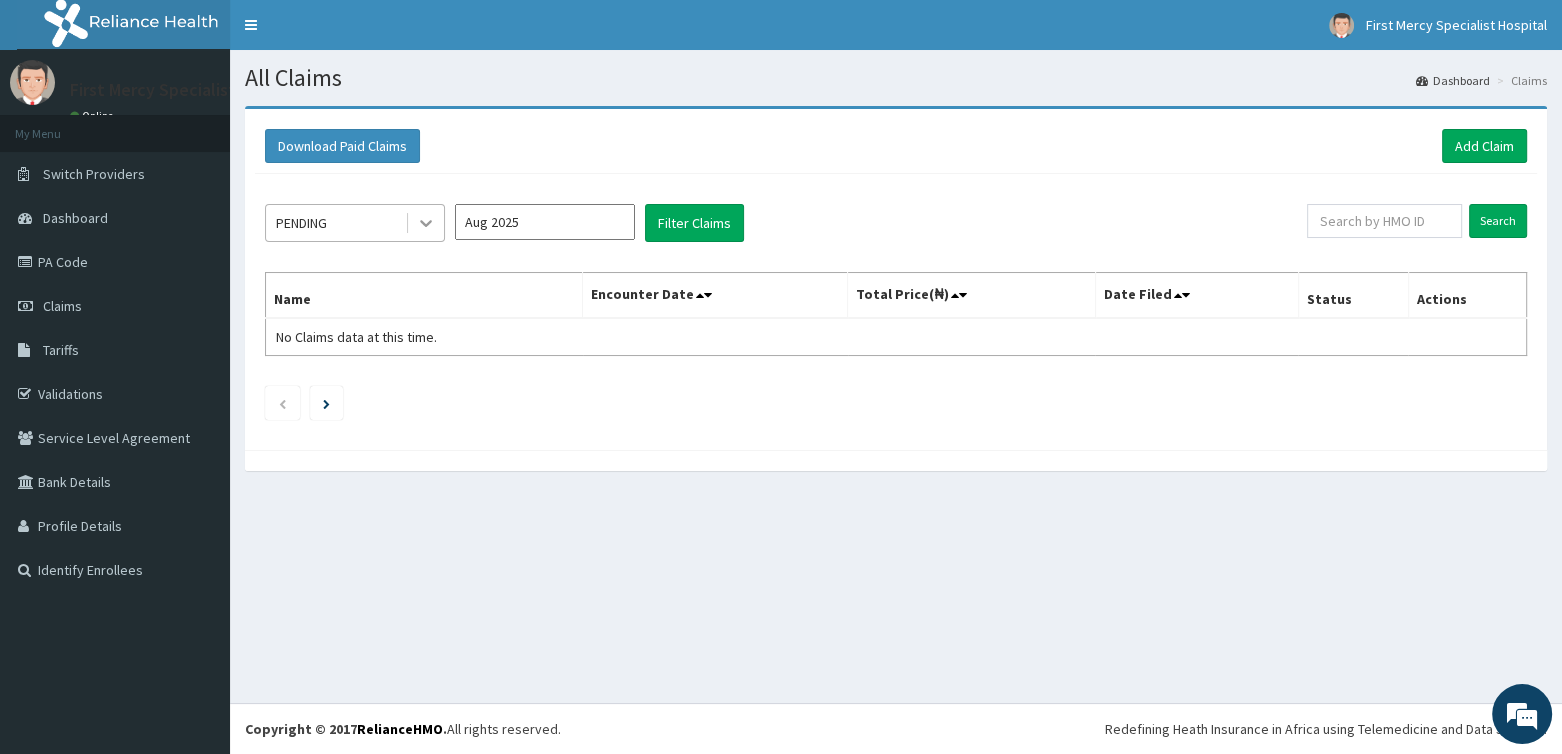 click 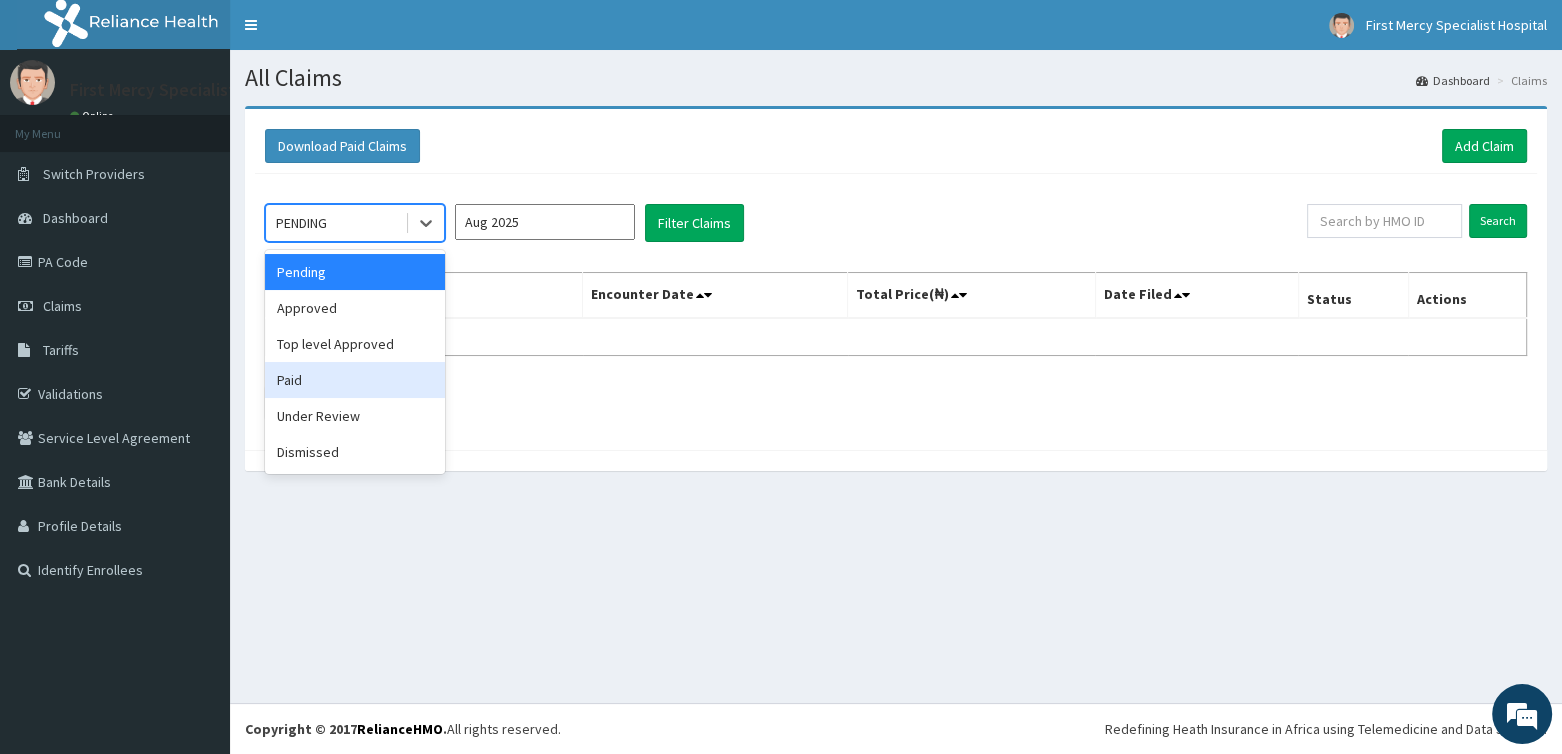 click on "Paid" at bounding box center (355, 380) 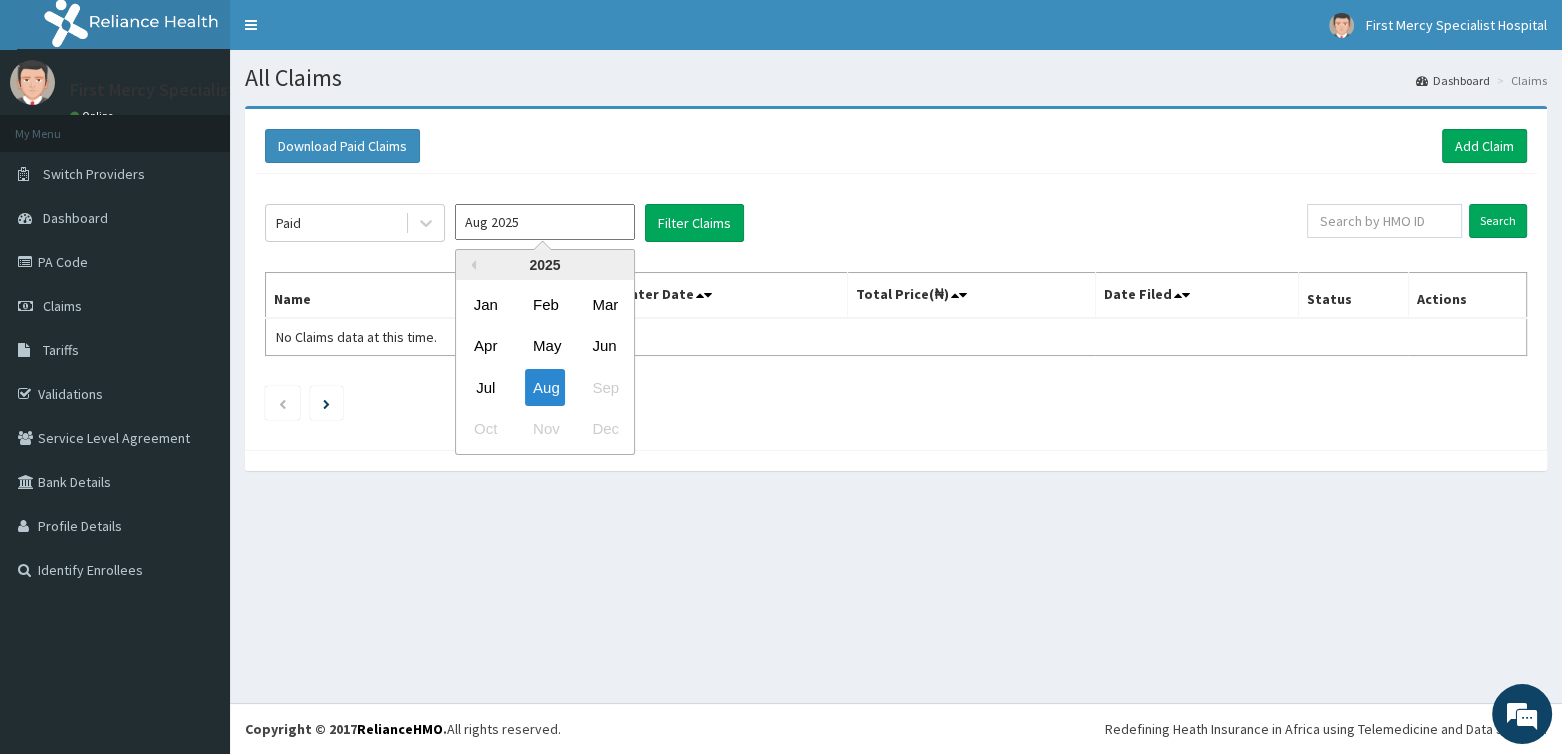 click on "Aug 2025" at bounding box center [545, 222] 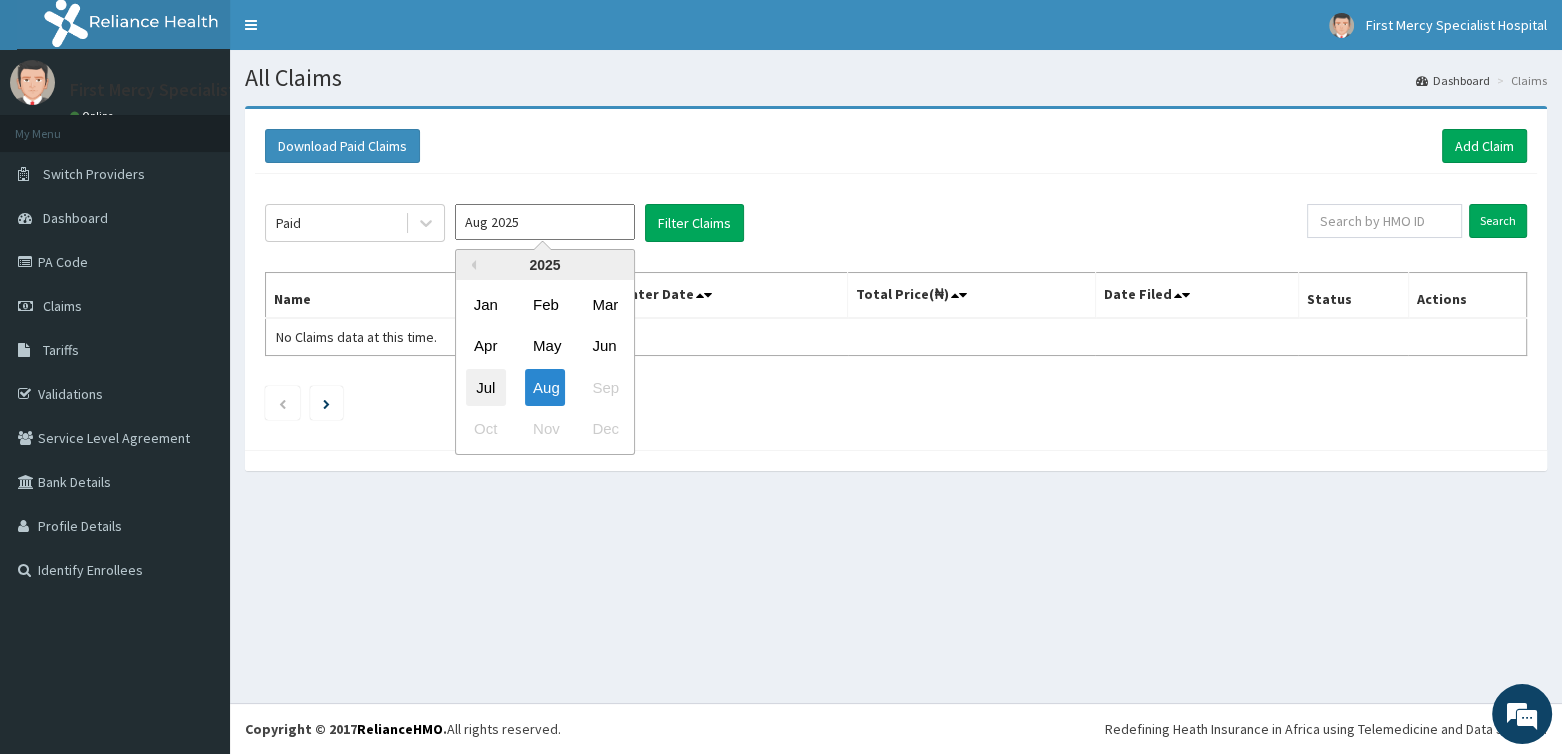 click on "Jul" at bounding box center (486, 387) 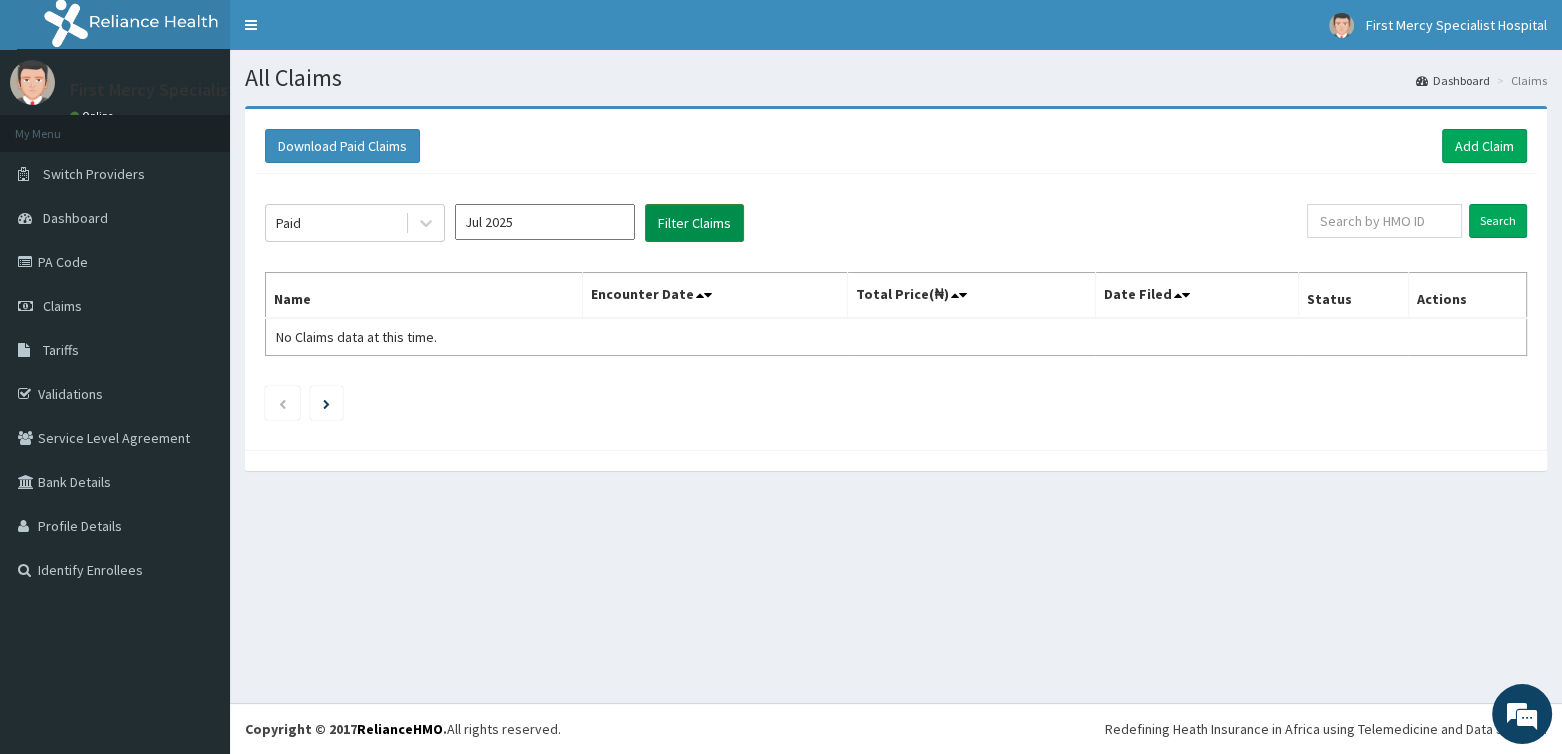 click on "Filter Claims" at bounding box center [694, 223] 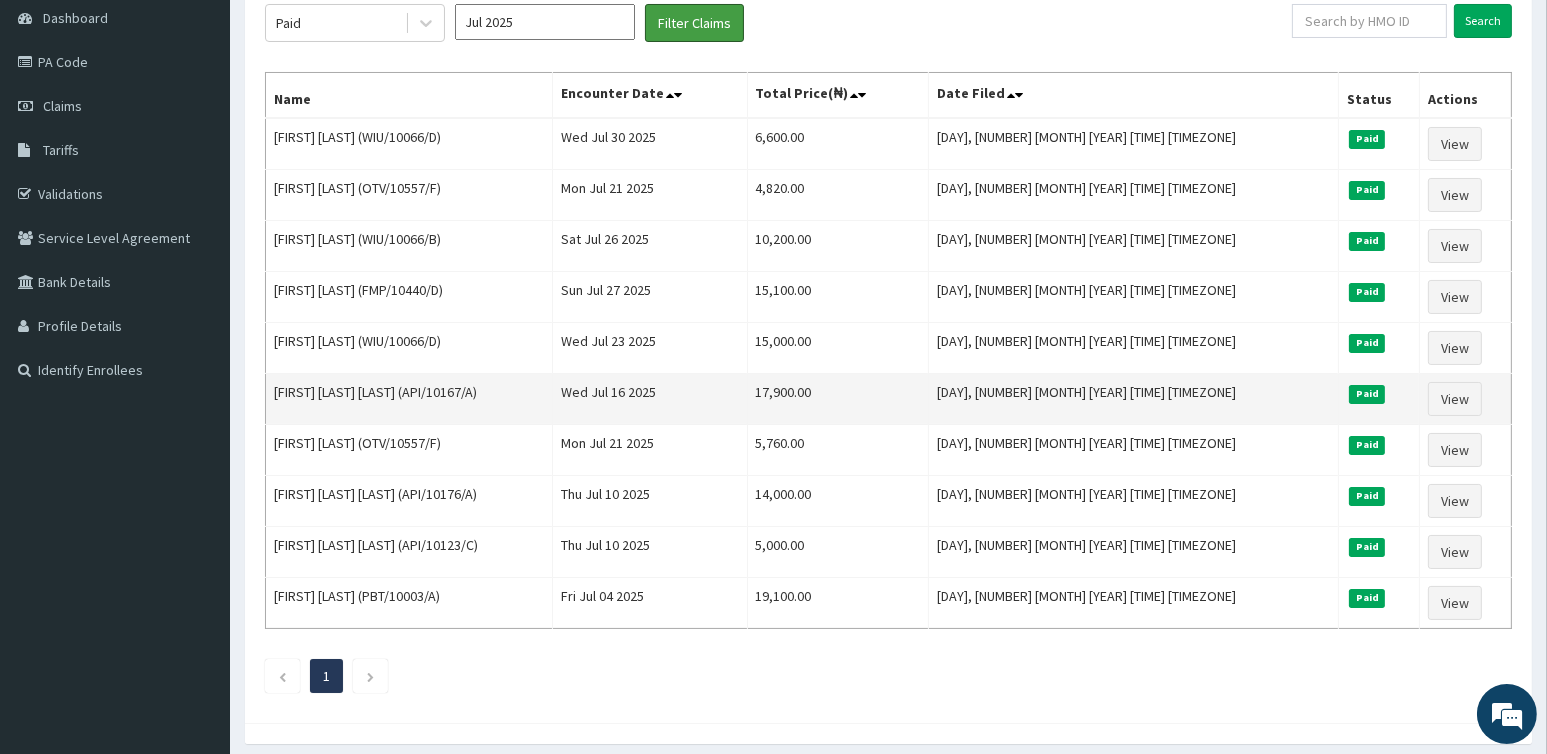 scroll, scrollTop: 268, scrollLeft: 0, axis: vertical 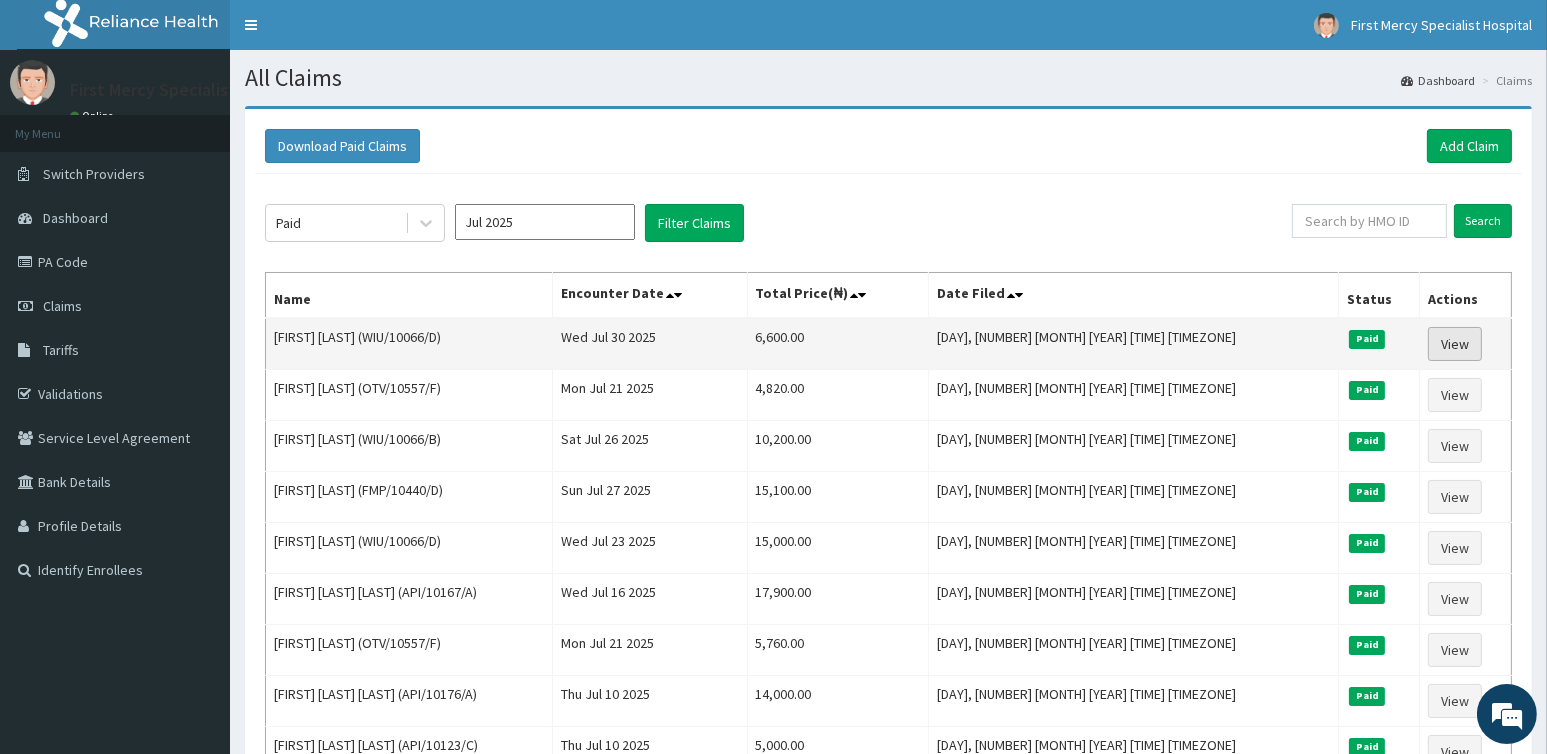 click on "View" at bounding box center (1455, 344) 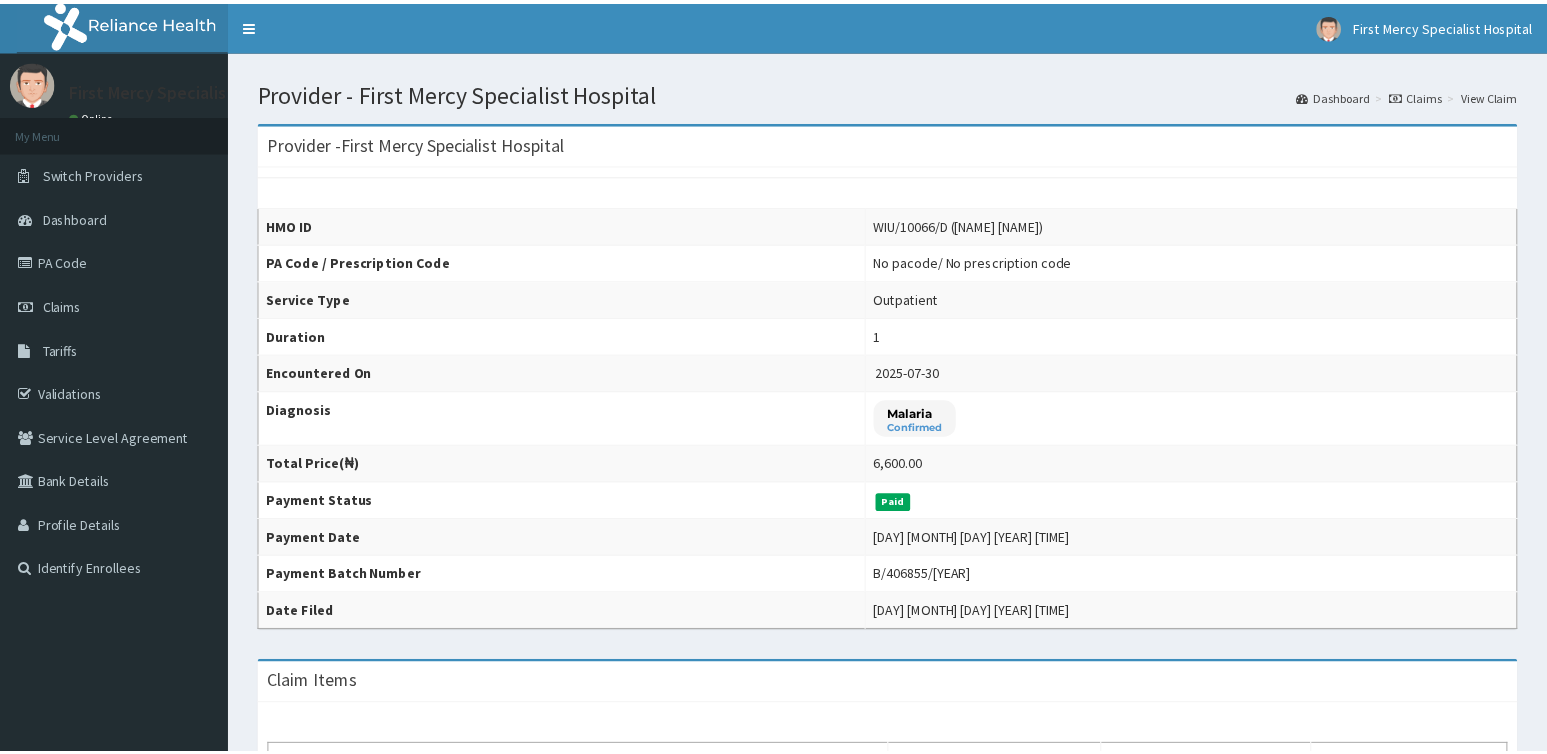 scroll, scrollTop: 0, scrollLeft: 0, axis: both 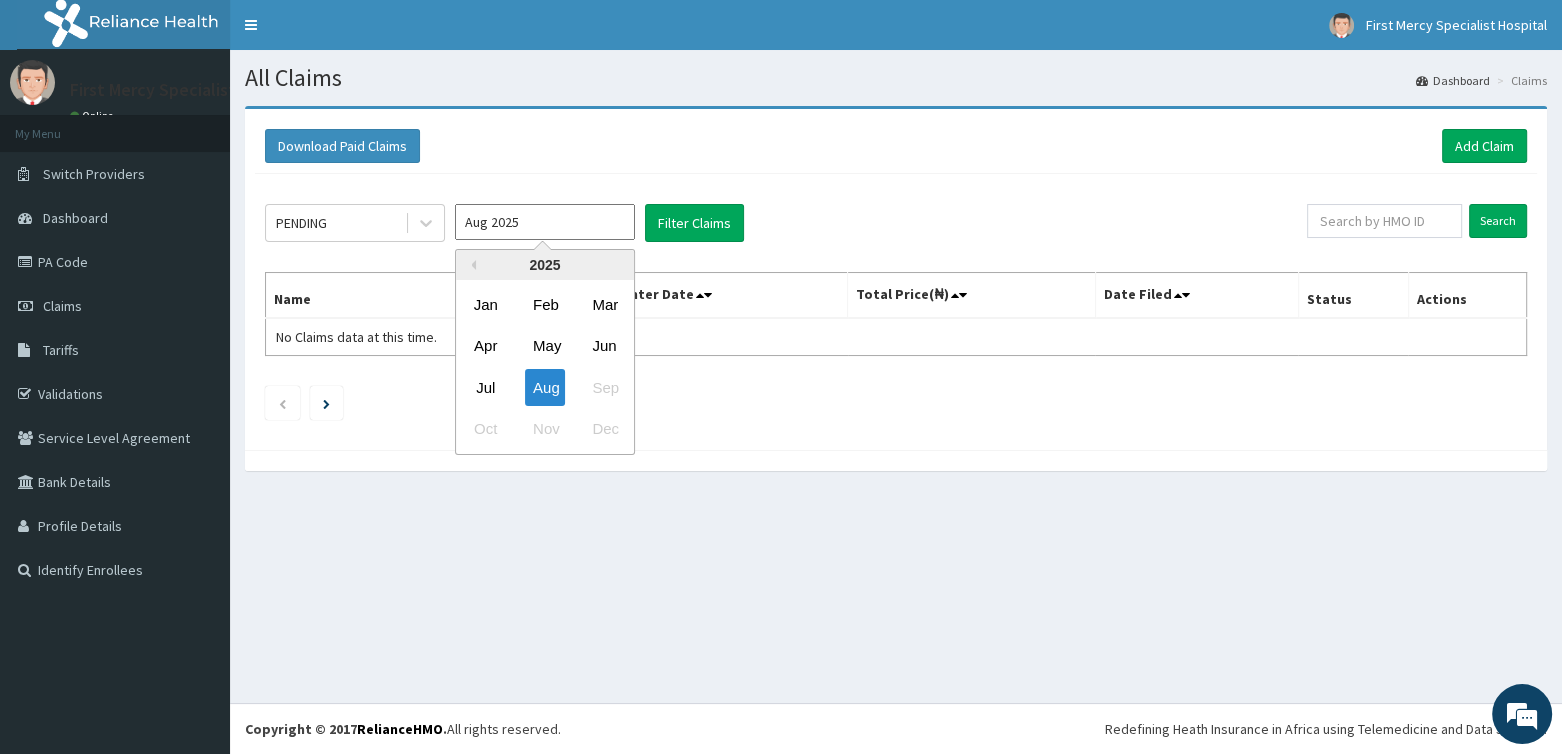 click on "Aug 2025" at bounding box center [545, 222] 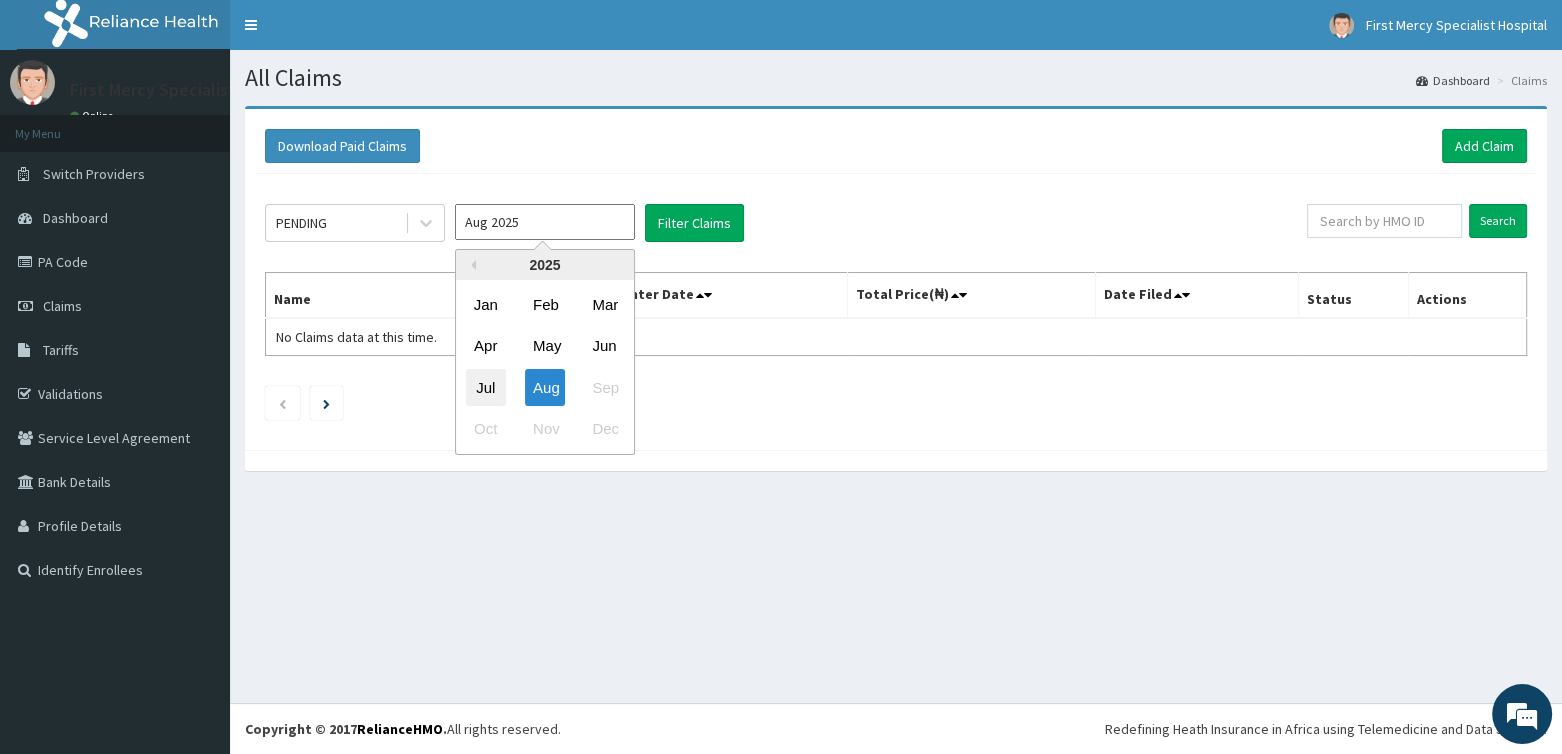 click on "Jul" at bounding box center (486, 387) 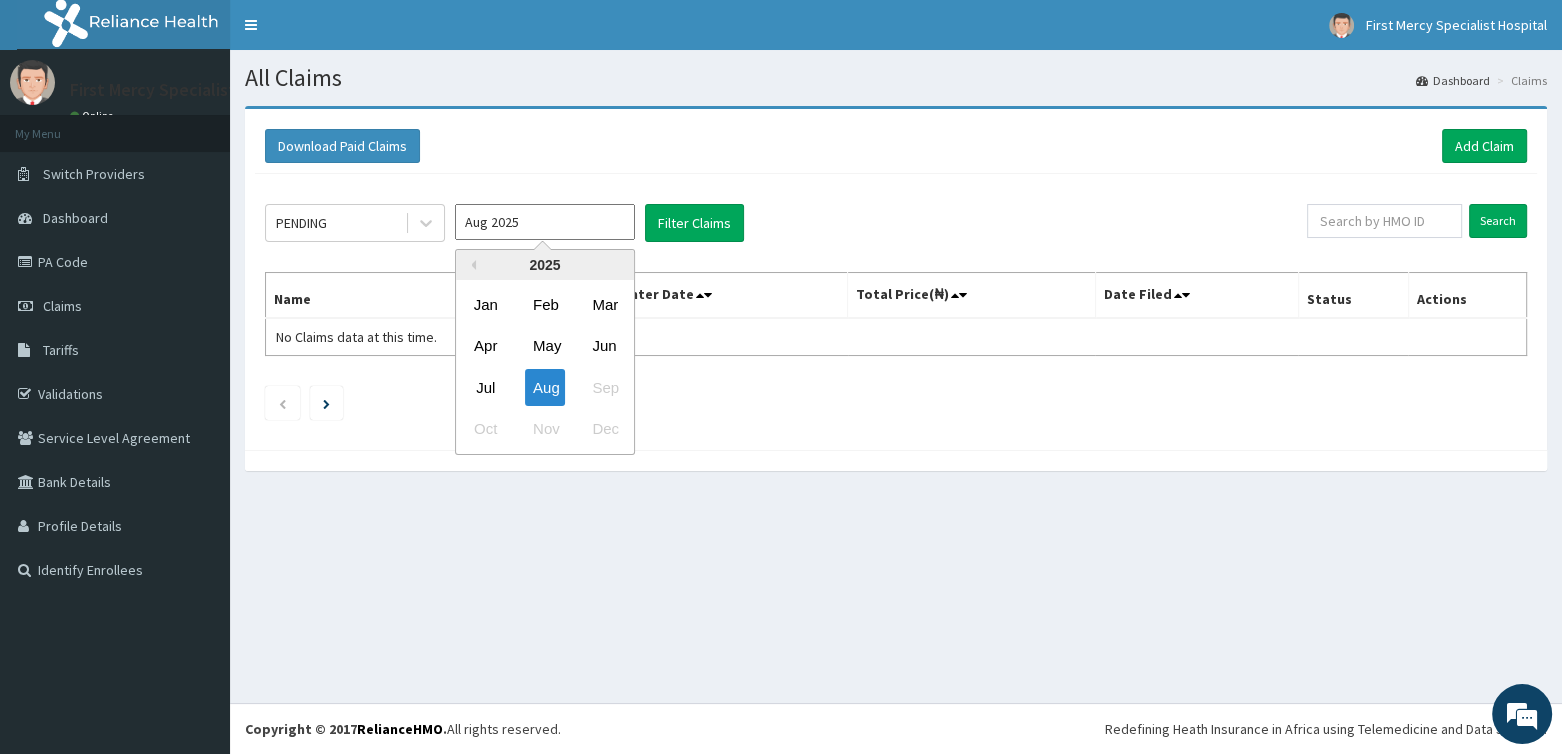 type on "Jul 2025" 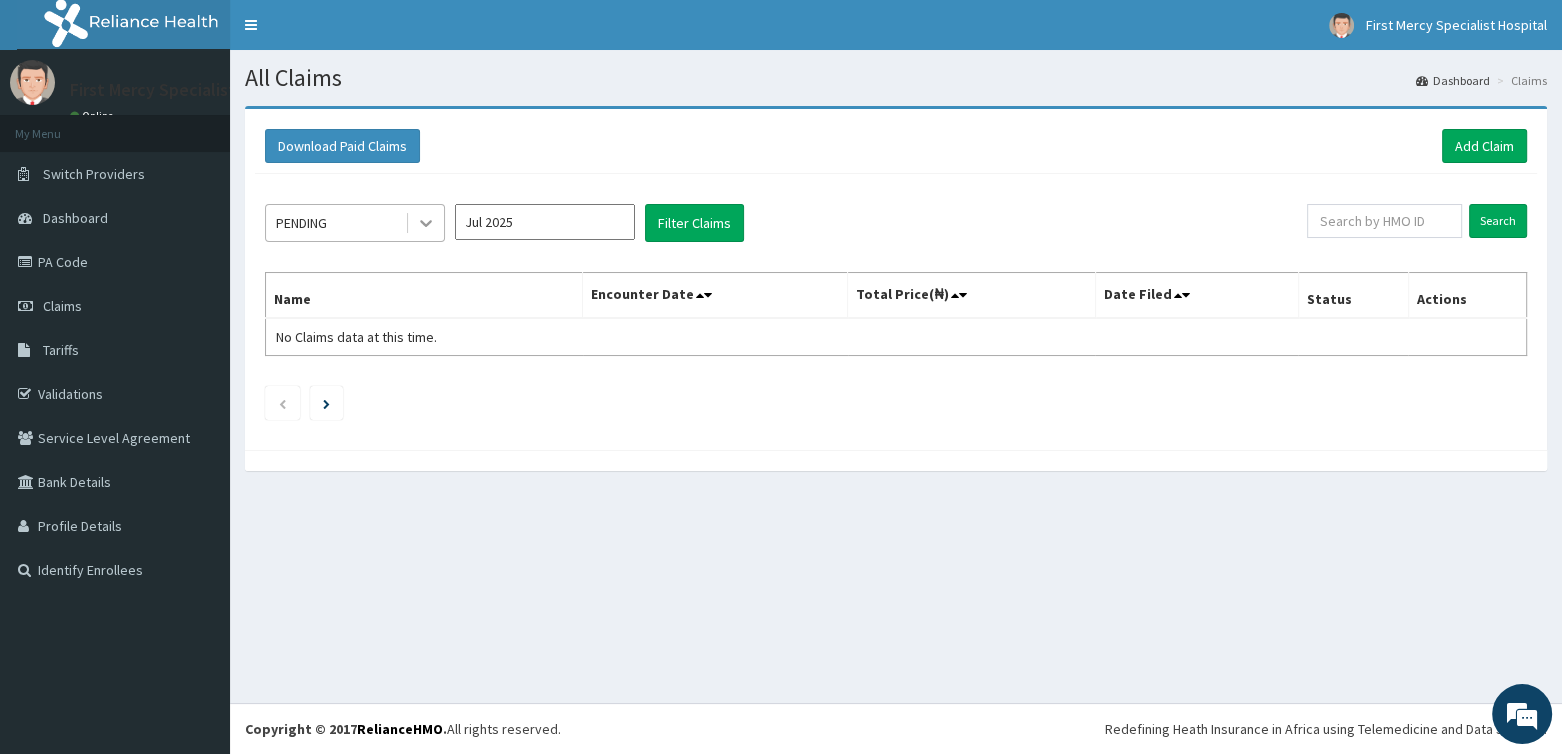 click 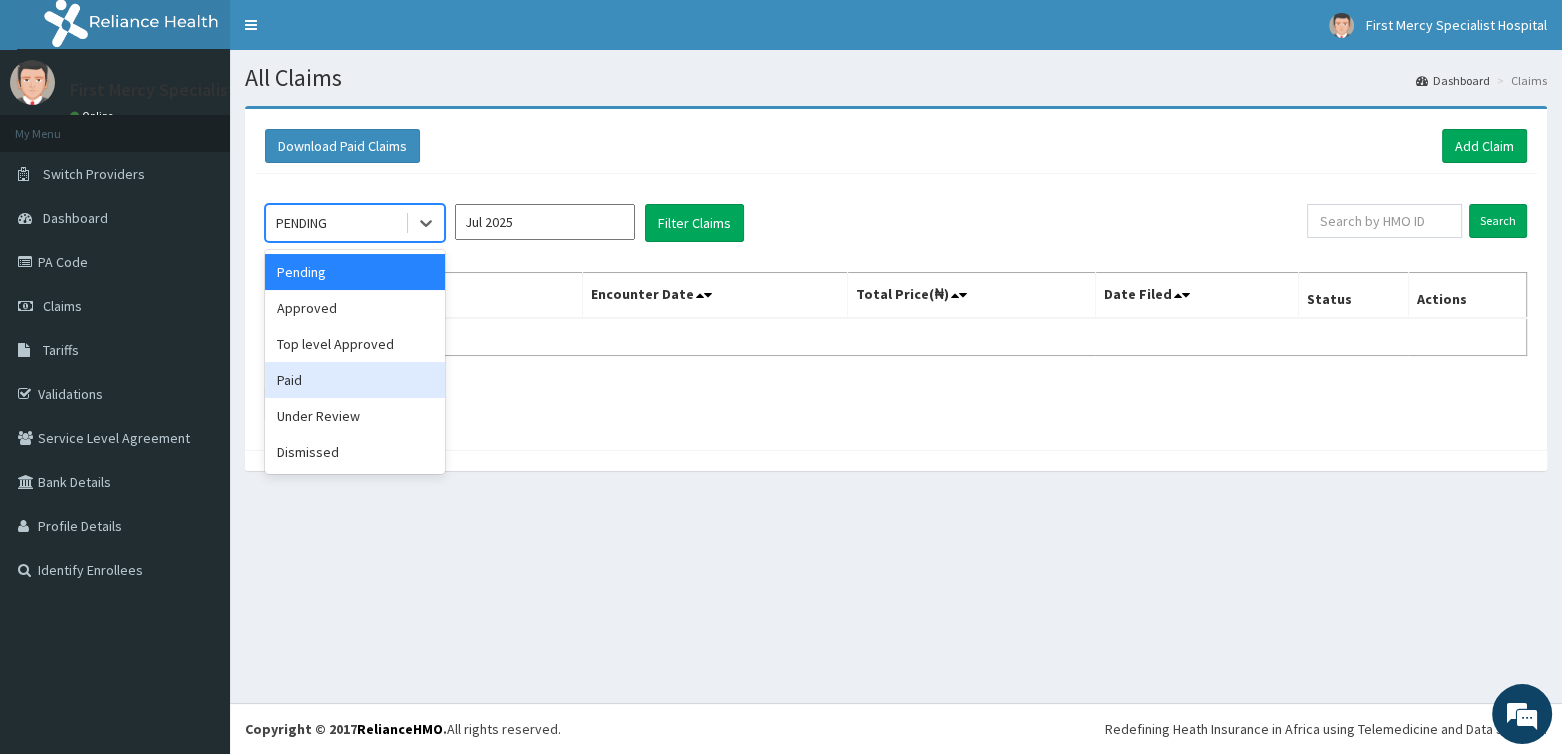 click on "Paid" at bounding box center (355, 380) 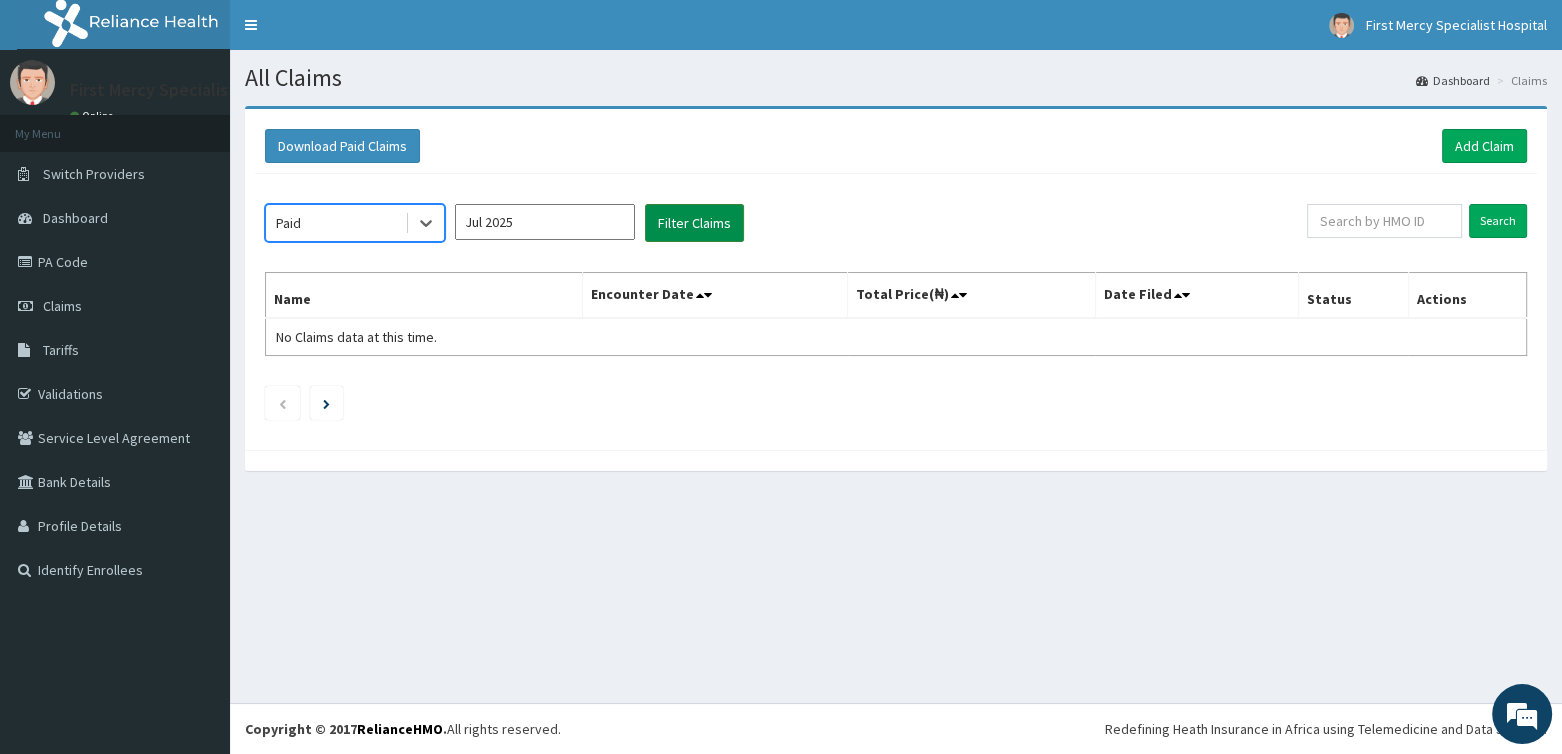 click on "Filter Claims" at bounding box center [694, 223] 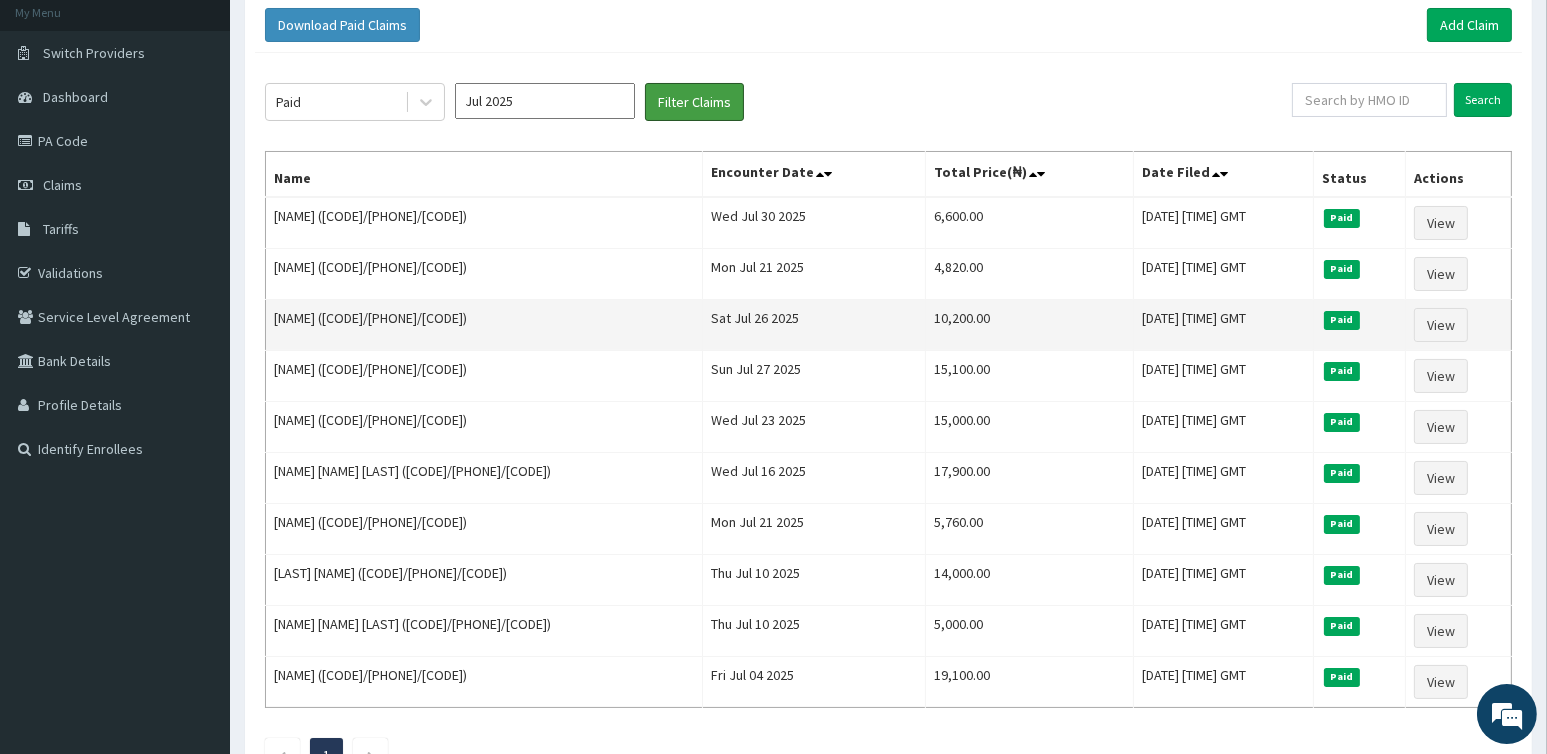 scroll, scrollTop: 268, scrollLeft: 0, axis: vertical 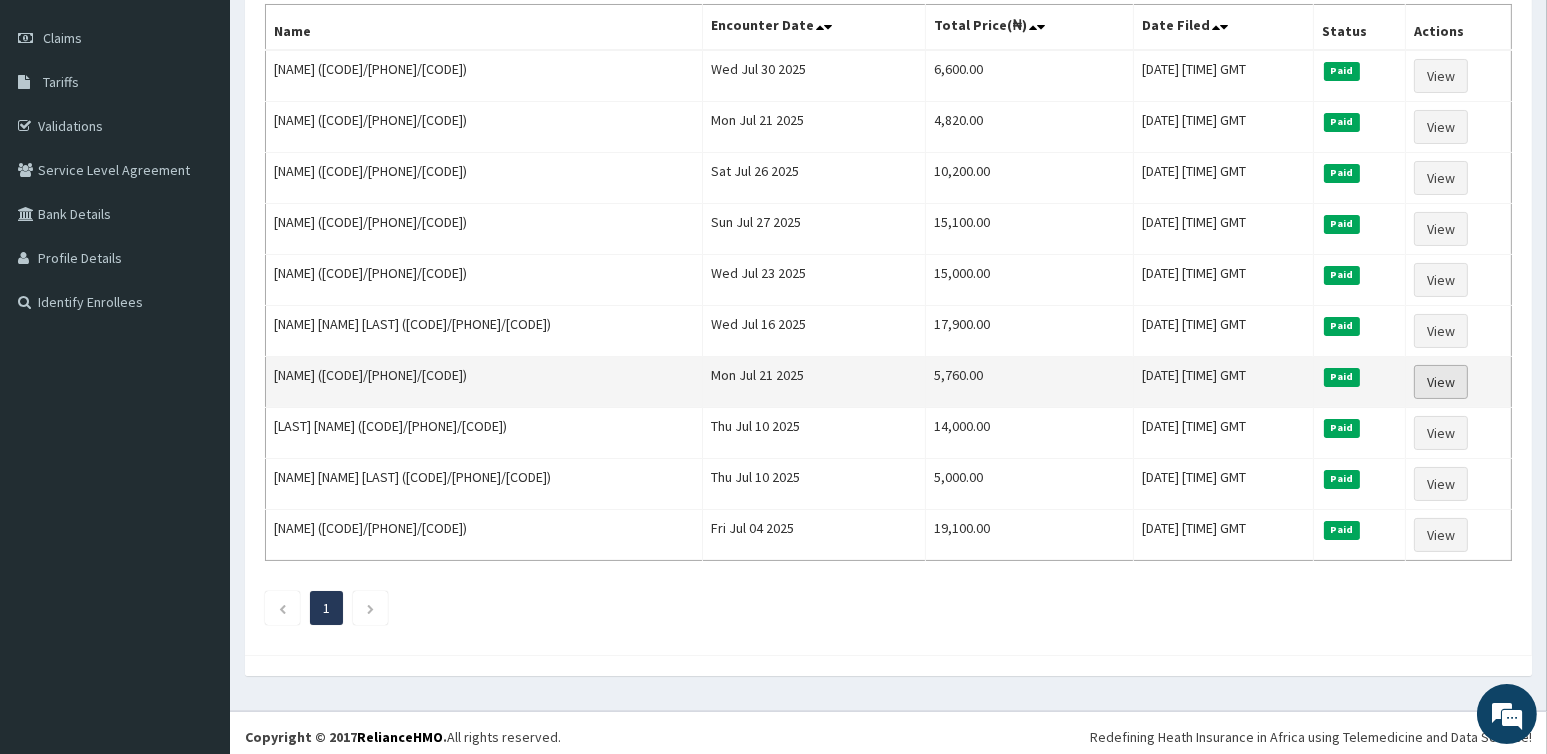 click on "View" at bounding box center (1441, 382) 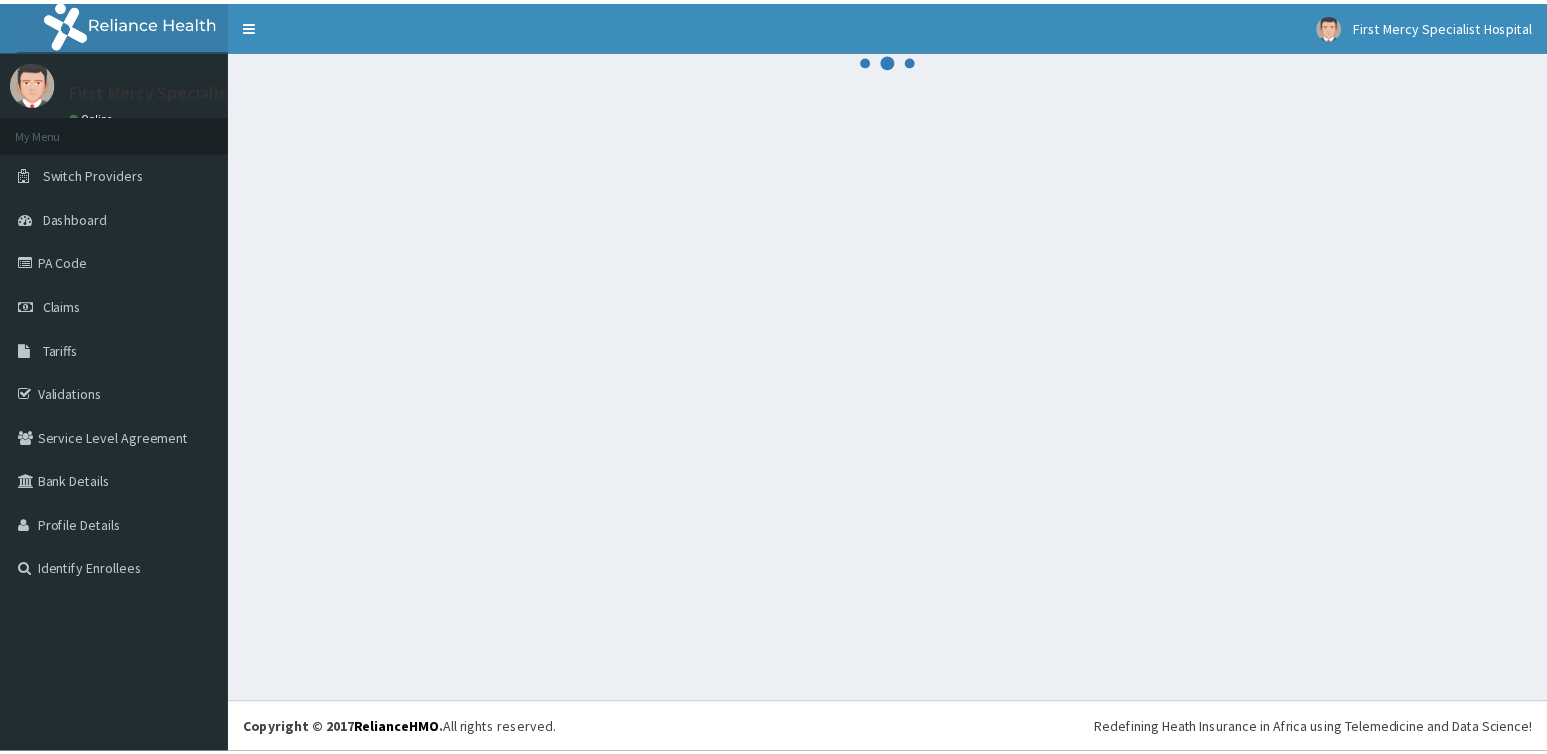 scroll, scrollTop: 0, scrollLeft: 0, axis: both 